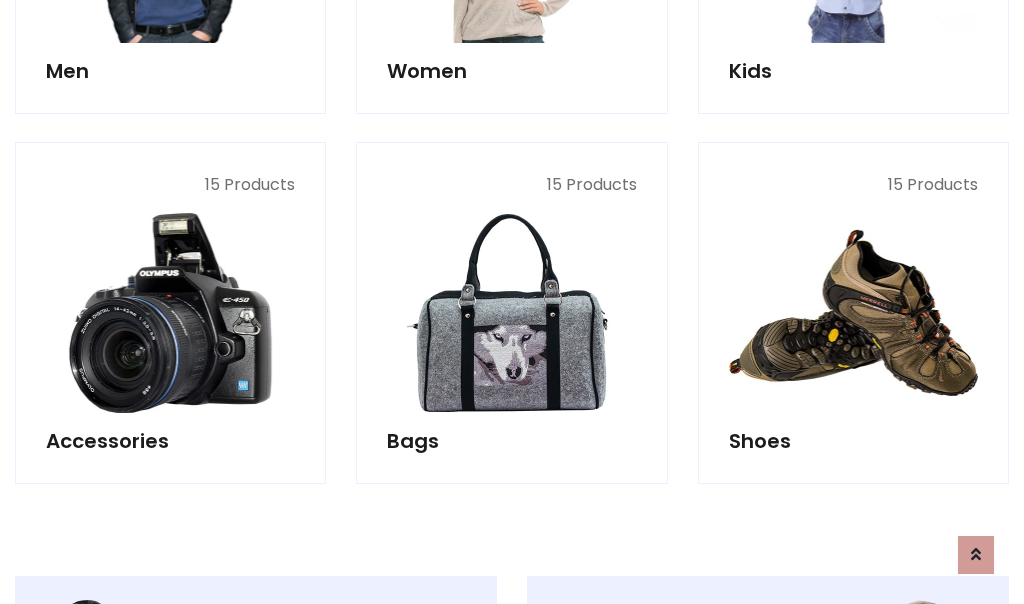 scroll, scrollTop: 853, scrollLeft: 0, axis: vertical 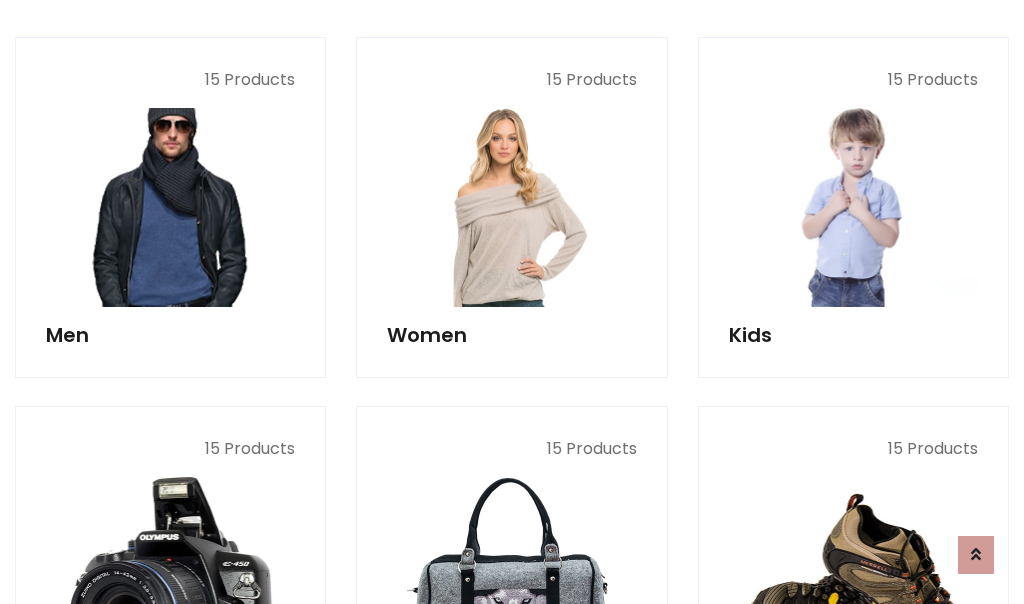 click at bounding box center (170, 207) 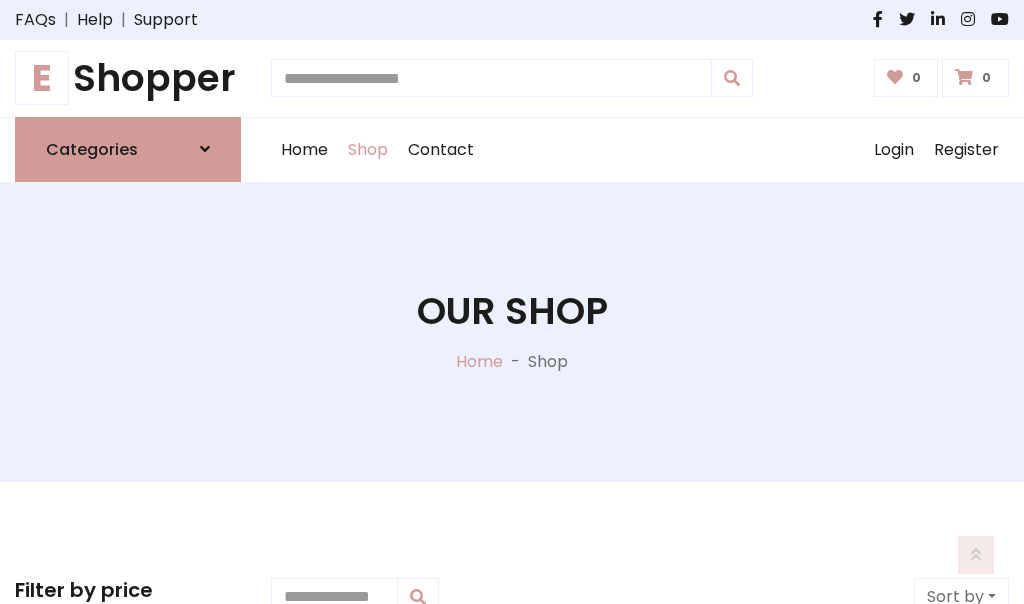 scroll, scrollTop: 807, scrollLeft: 0, axis: vertical 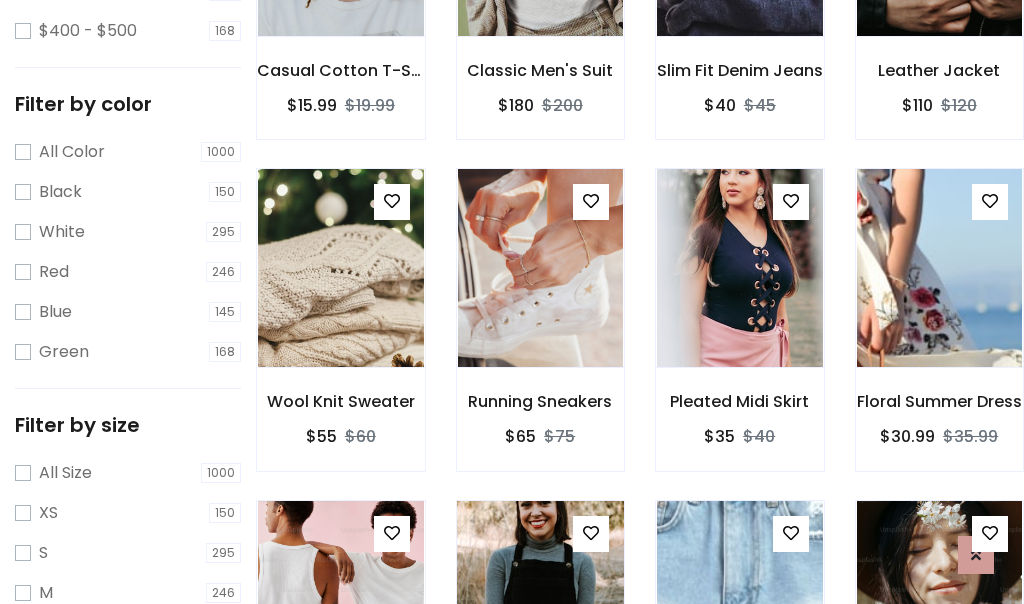 click at bounding box center (540, 600) 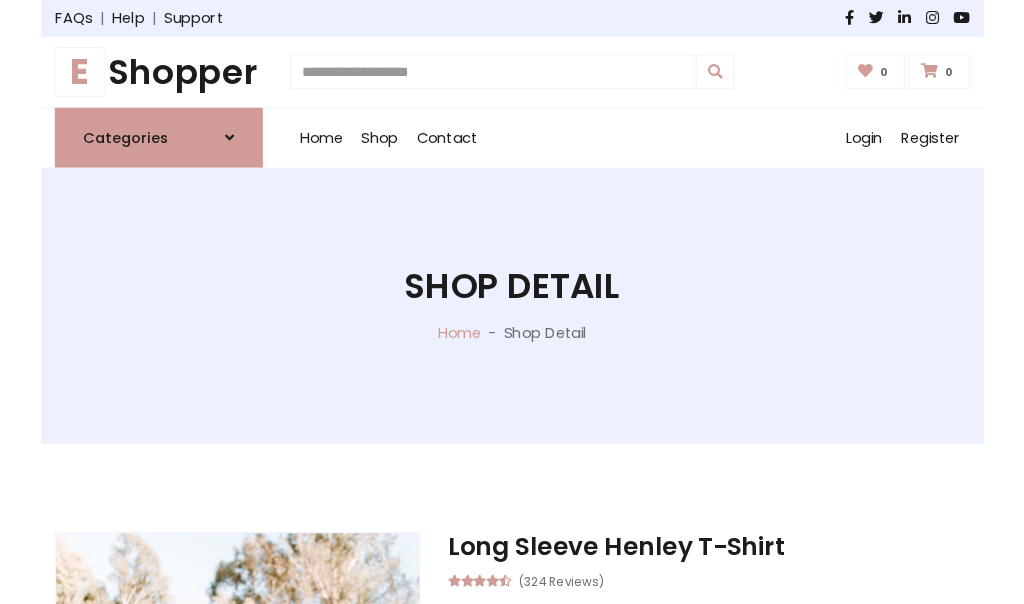 scroll, scrollTop: 0, scrollLeft: 0, axis: both 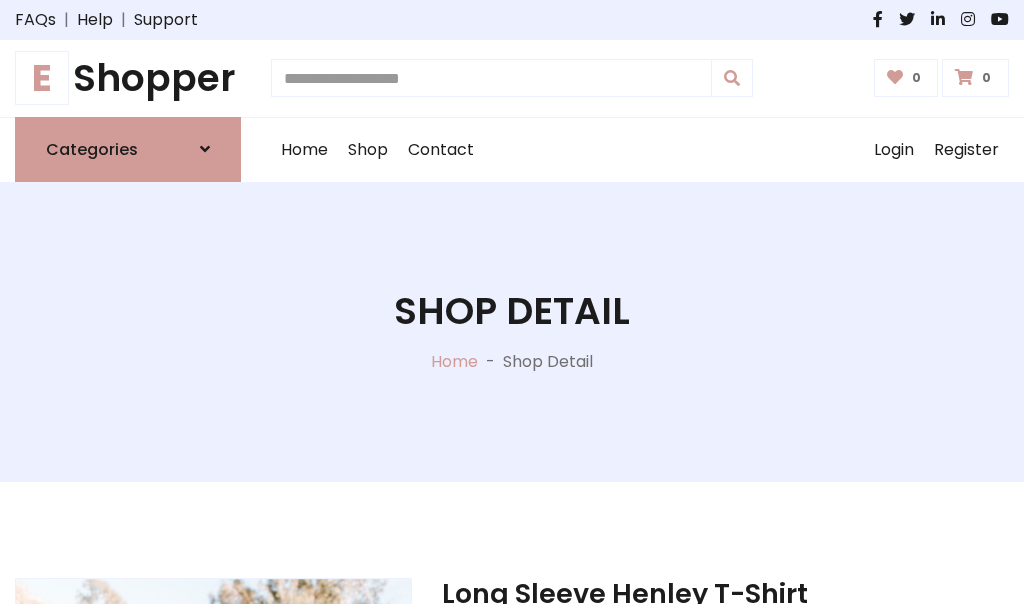click on "M" at bounding box center (650, 774) 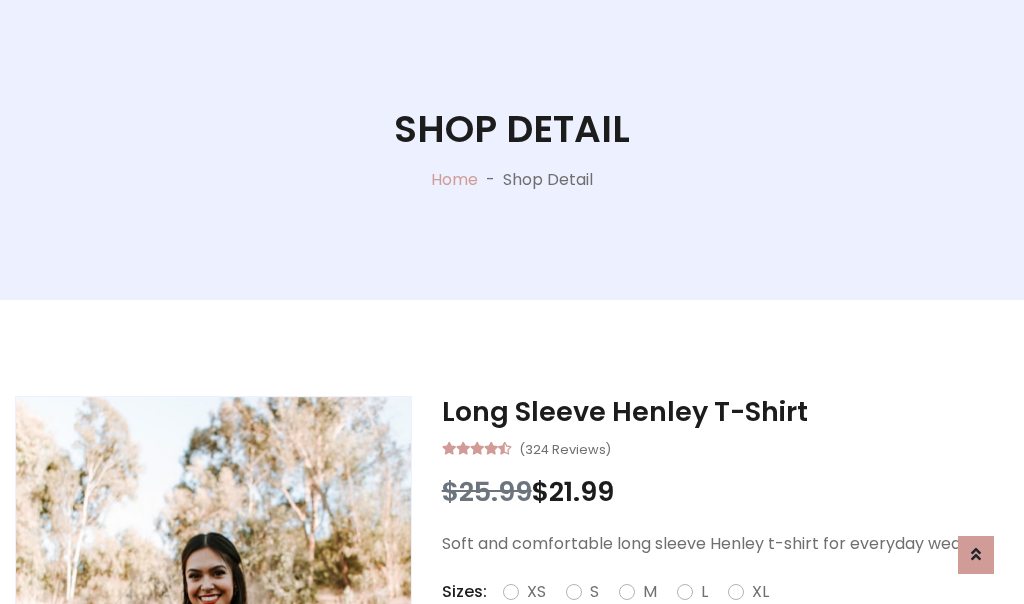 click on "Red" at bounding box center [732, 616] 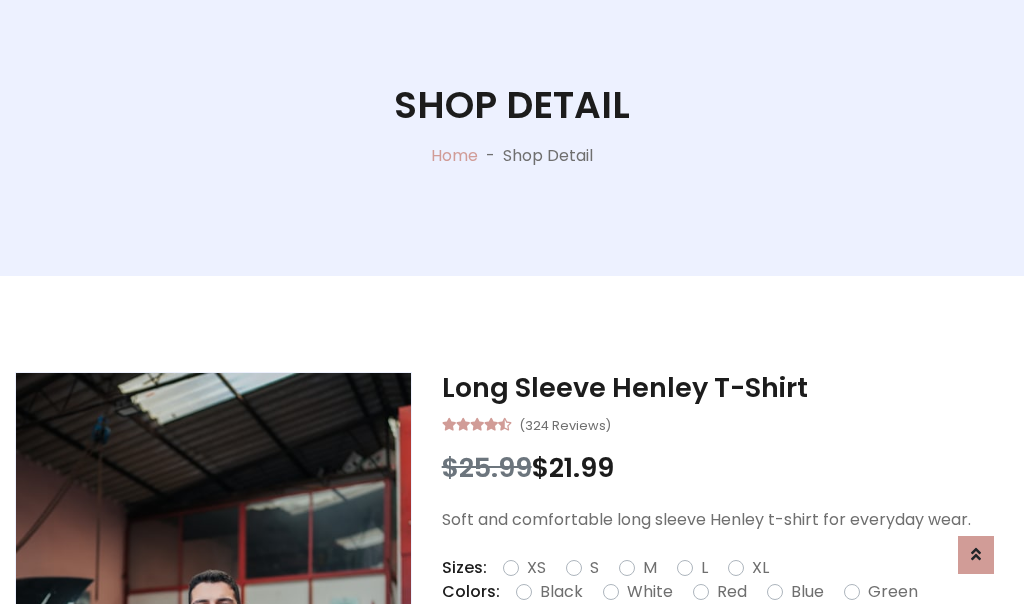 click on "Add To Cart" at bounding box center [663, 655] 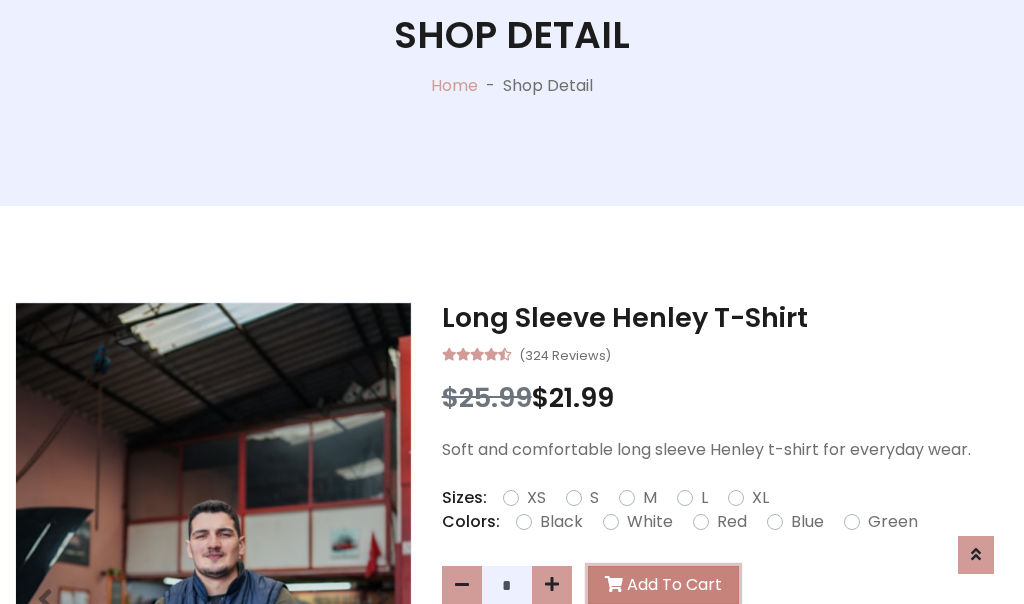 scroll, scrollTop: 0, scrollLeft: 0, axis: both 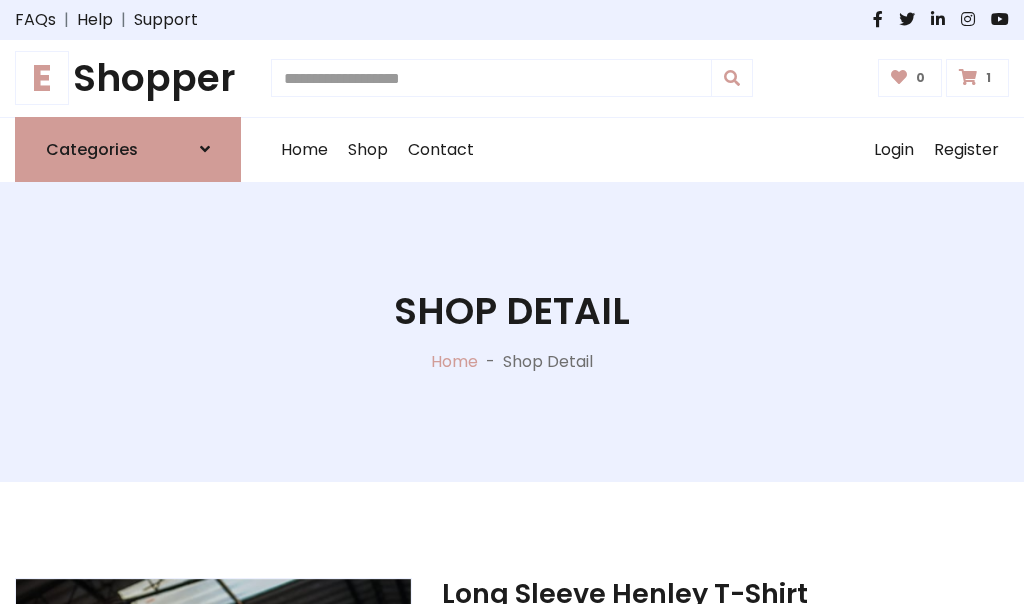 click at bounding box center (968, 77) 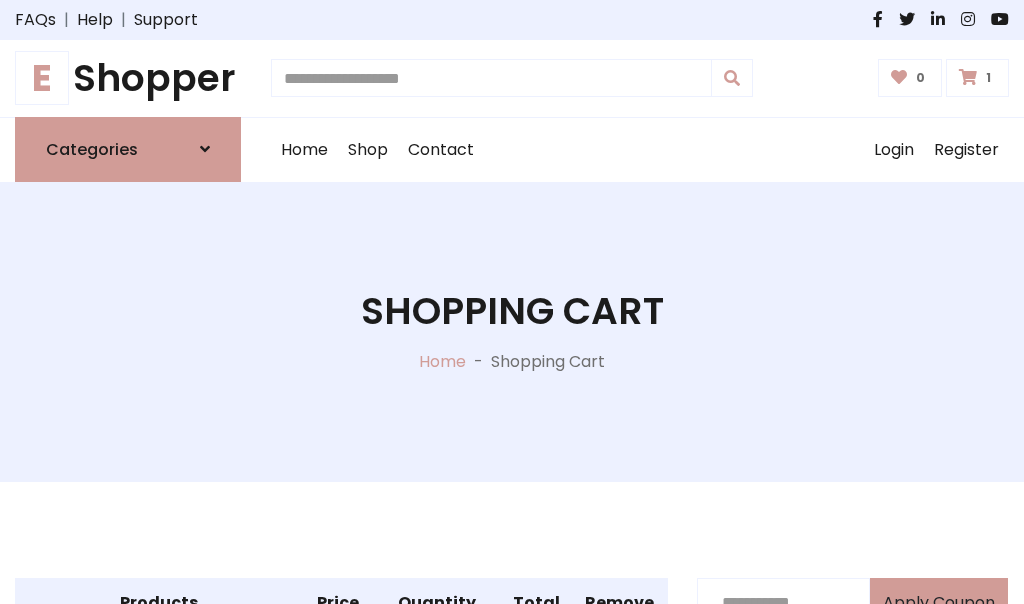 scroll, scrollTop: 474, scrollLeft: 0, axis: vertical 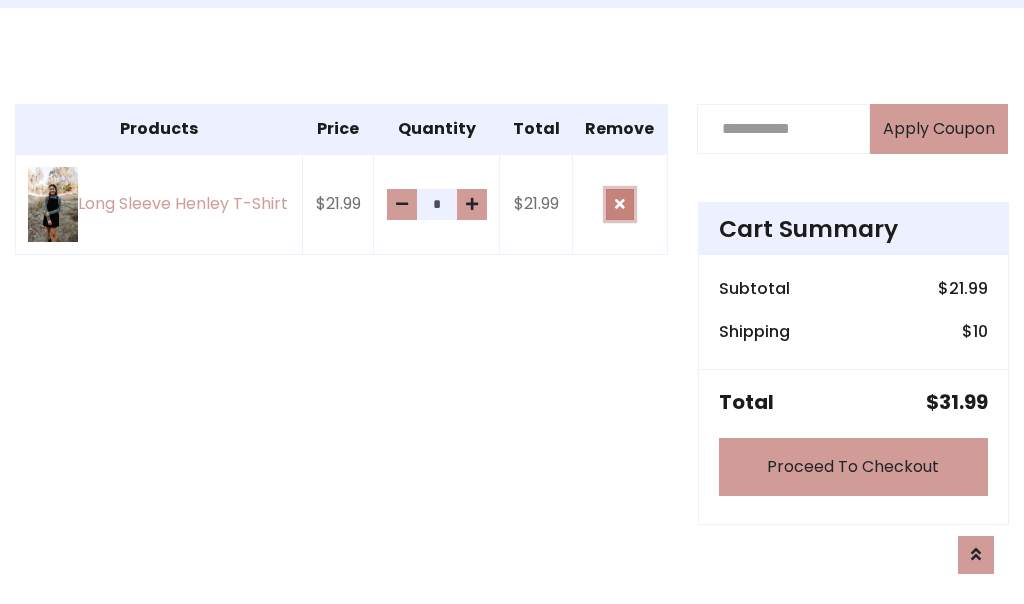 click at bounding box center (620, 204) 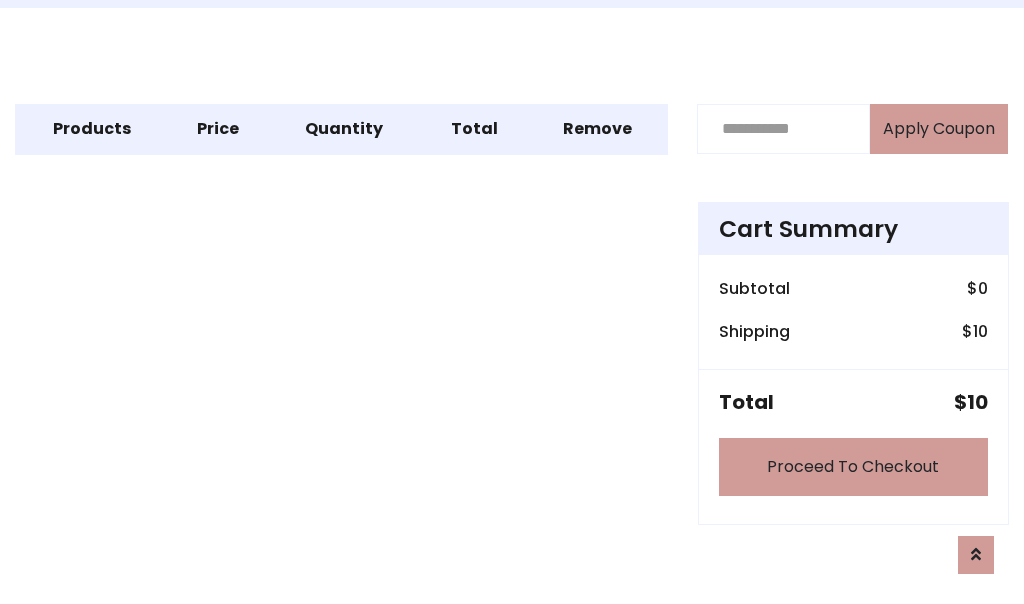 scroll, scrollTop: 247, scrollLeft: 0, axis: vertical 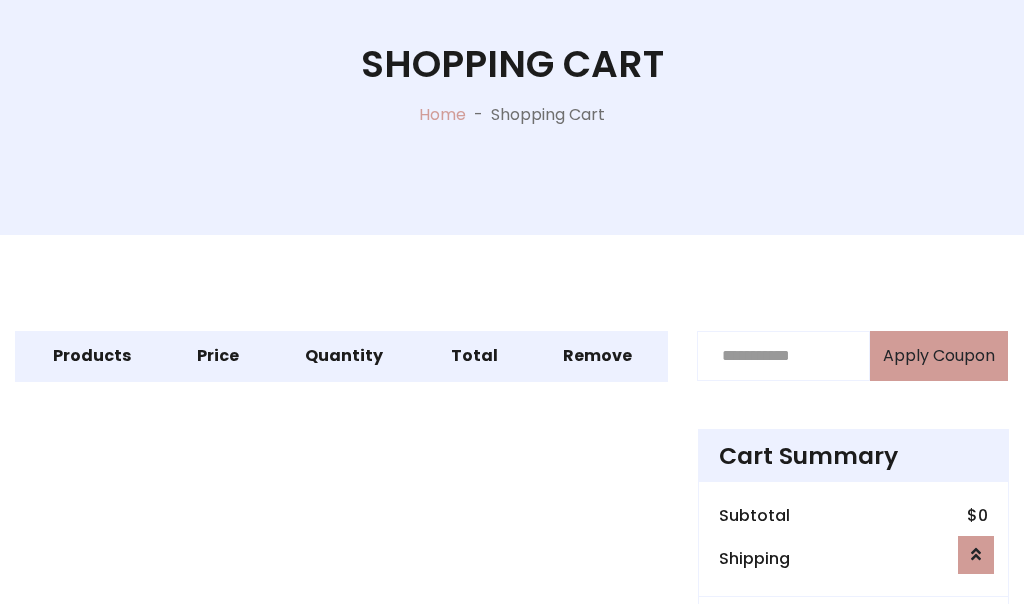 click on "Proceed To Checkout" at bounding box center (853, 694) 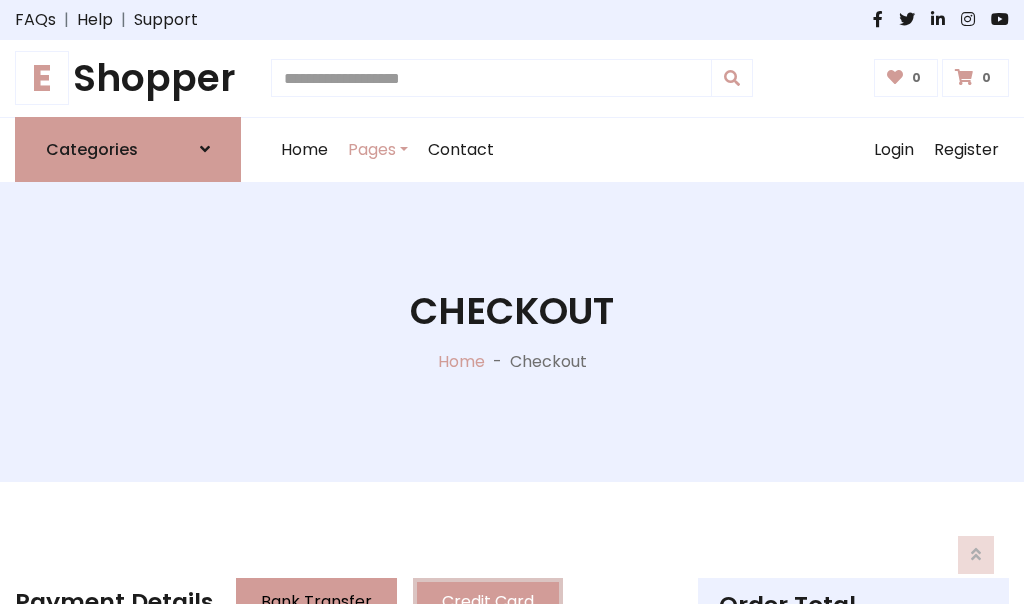 scroll, scrollTop: 137, scrollLeft: 0, axis: vertical 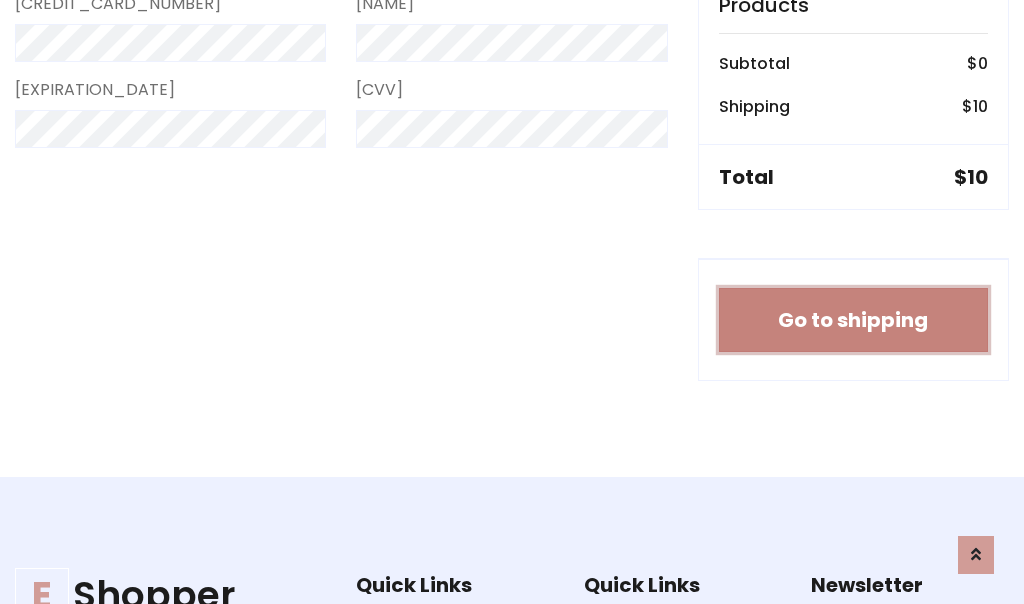 click on "Go to shipping" at bounding box center (853, 320) 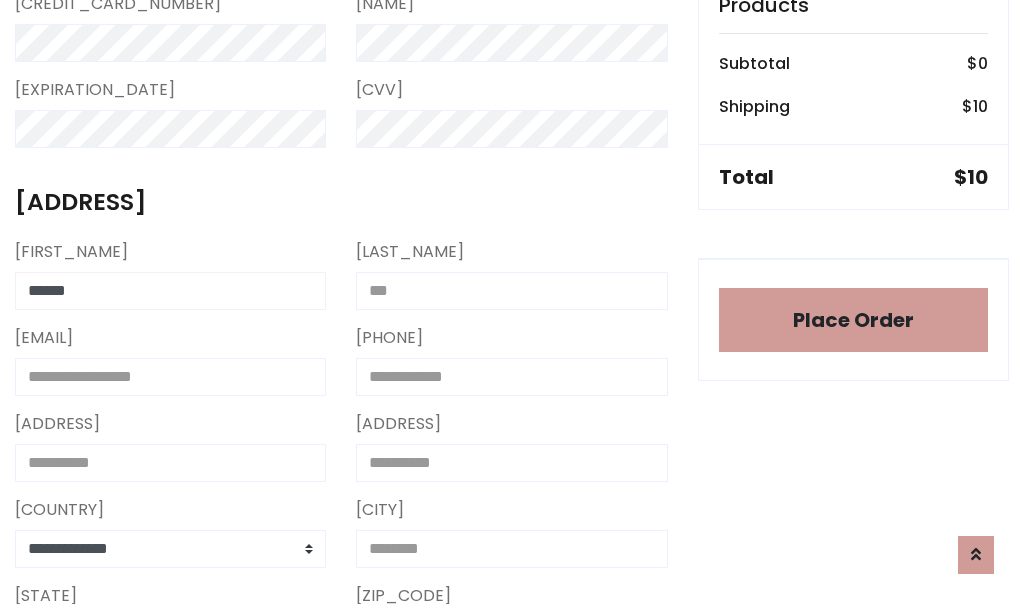 type on "******" 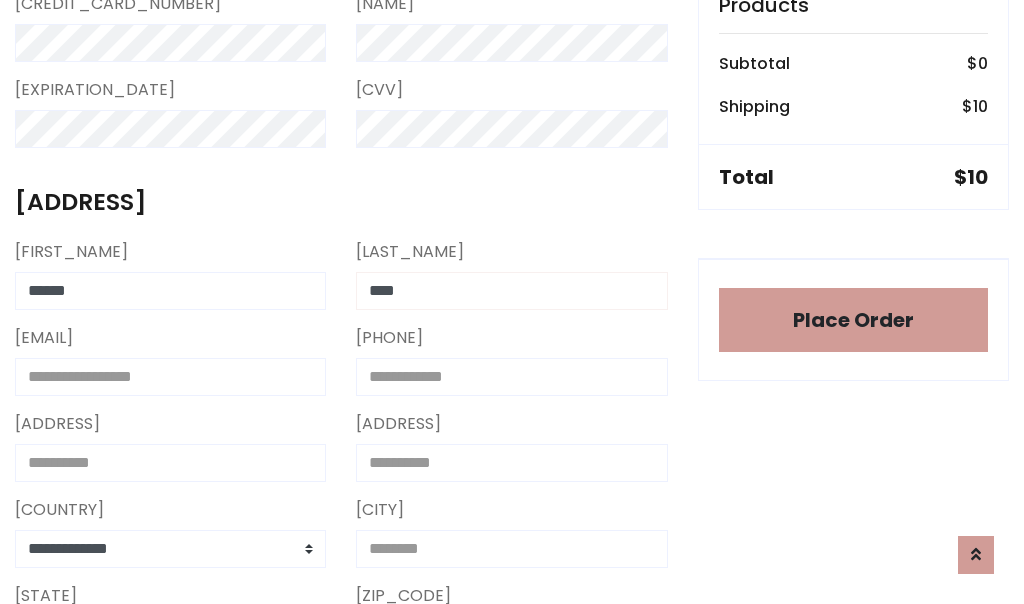 type on "****" 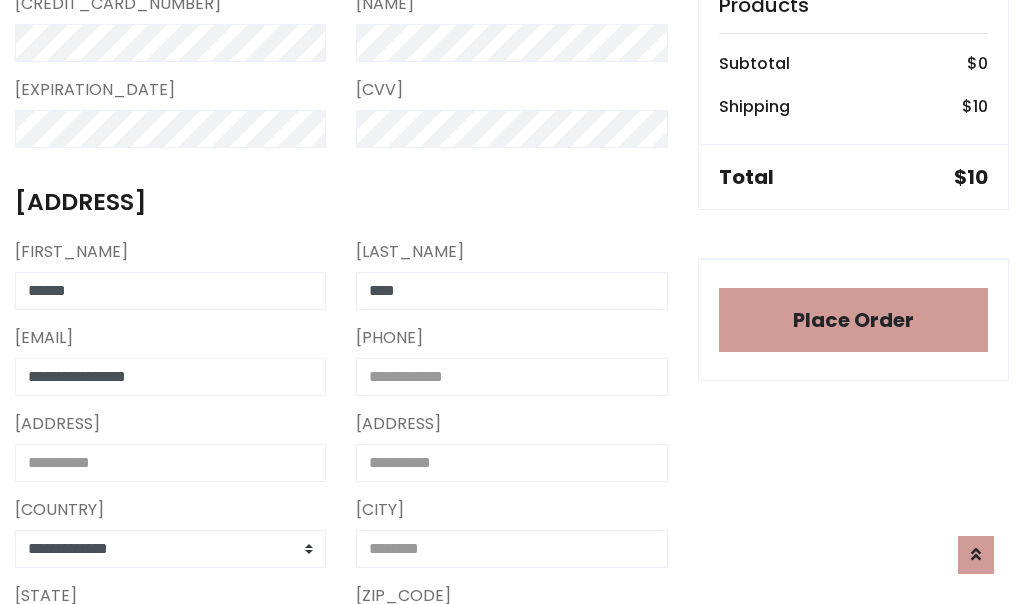 type on "**********" 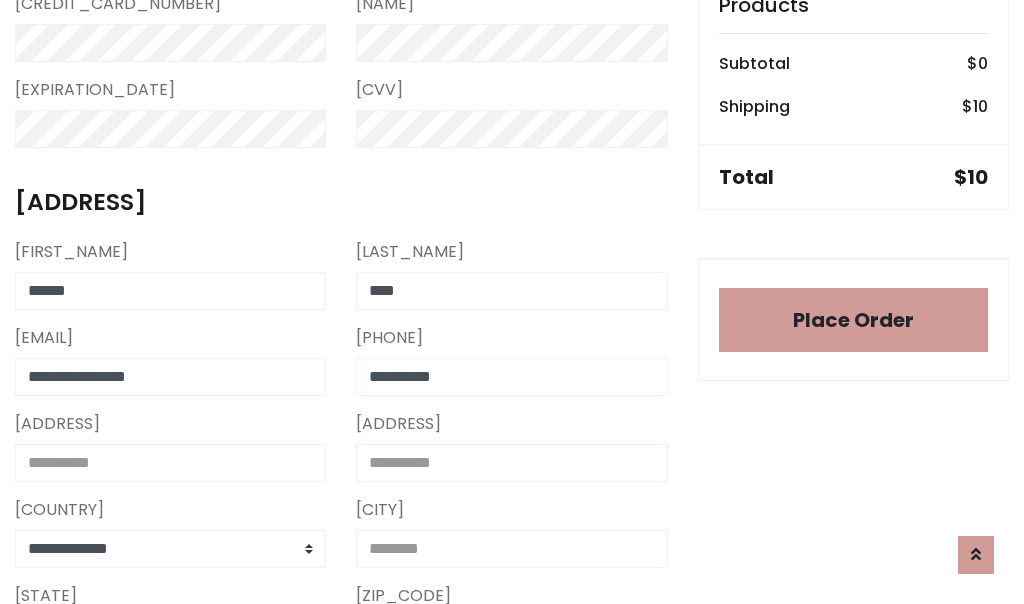 type on "**********" 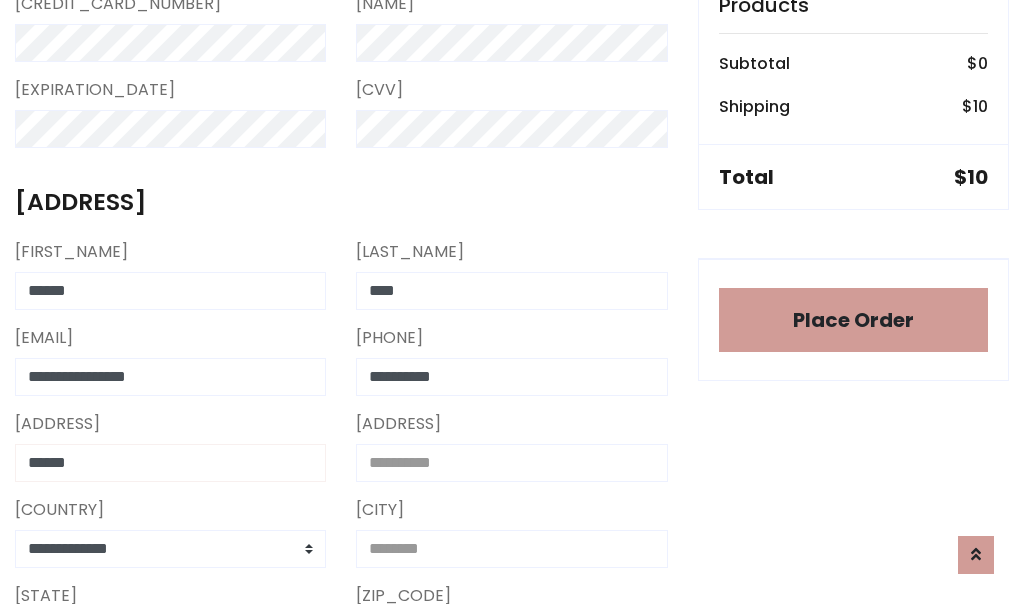 type on "******" 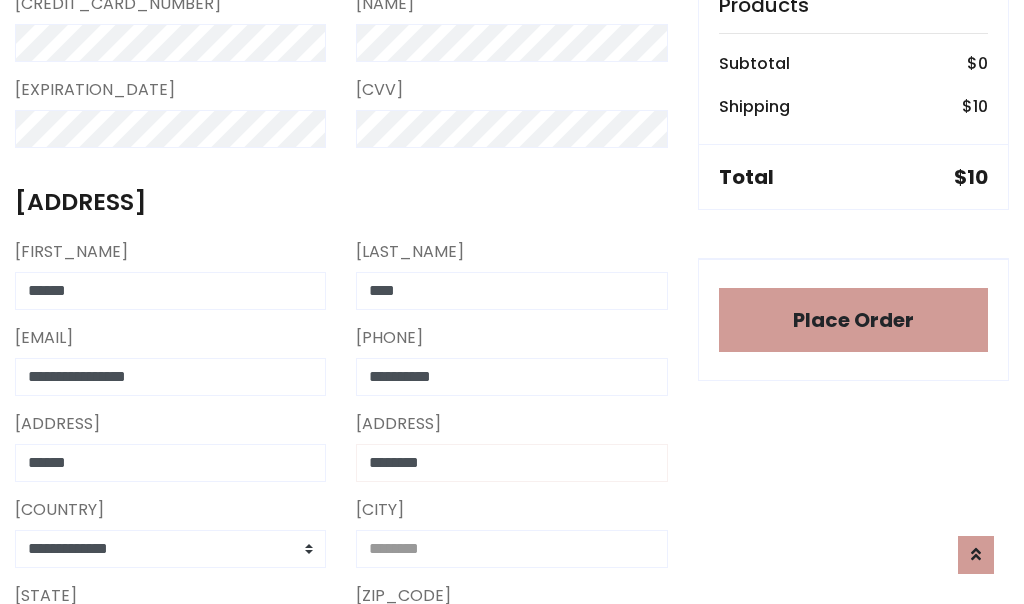 type on "********" 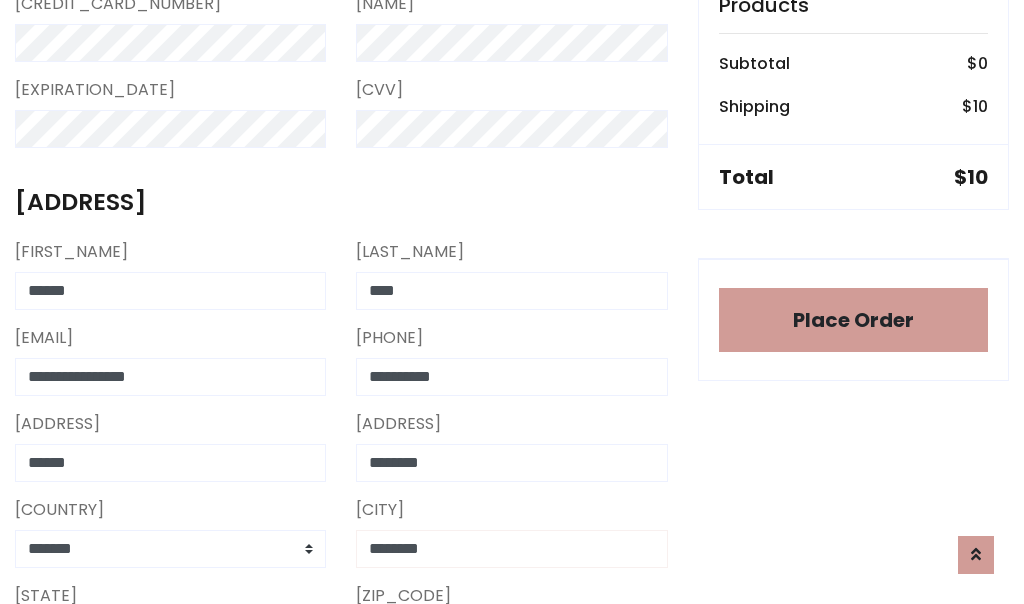 type on "********" 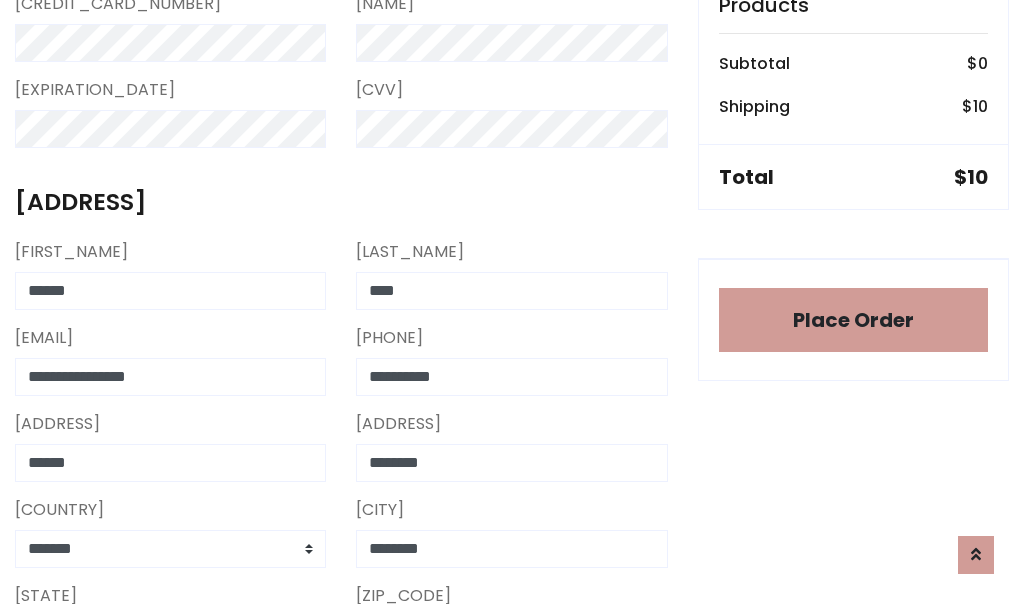 scroll, scrollTop: 991, scrollLeft: 0, axis: vertical 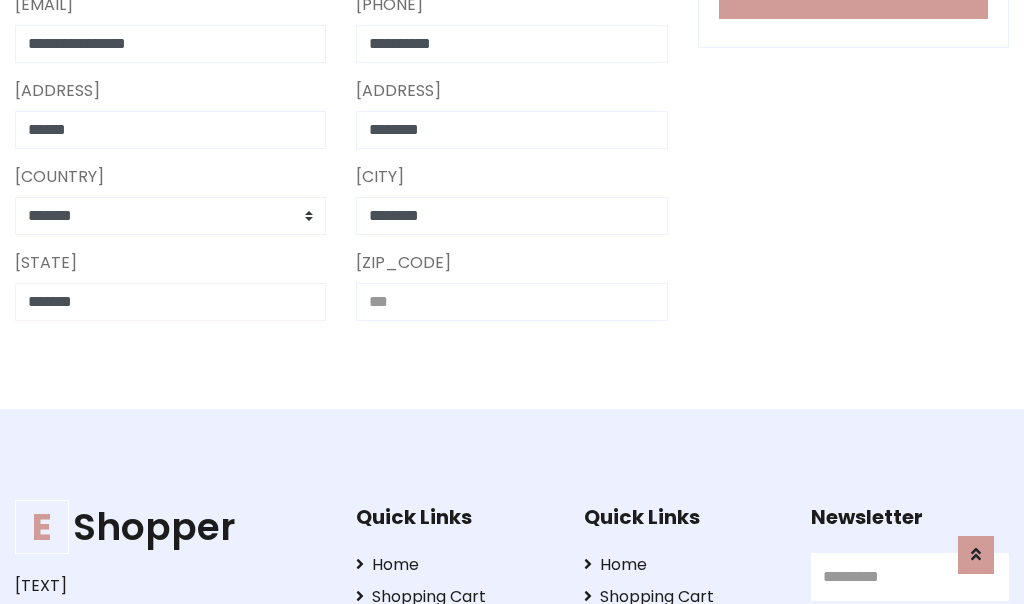 type on "*******" 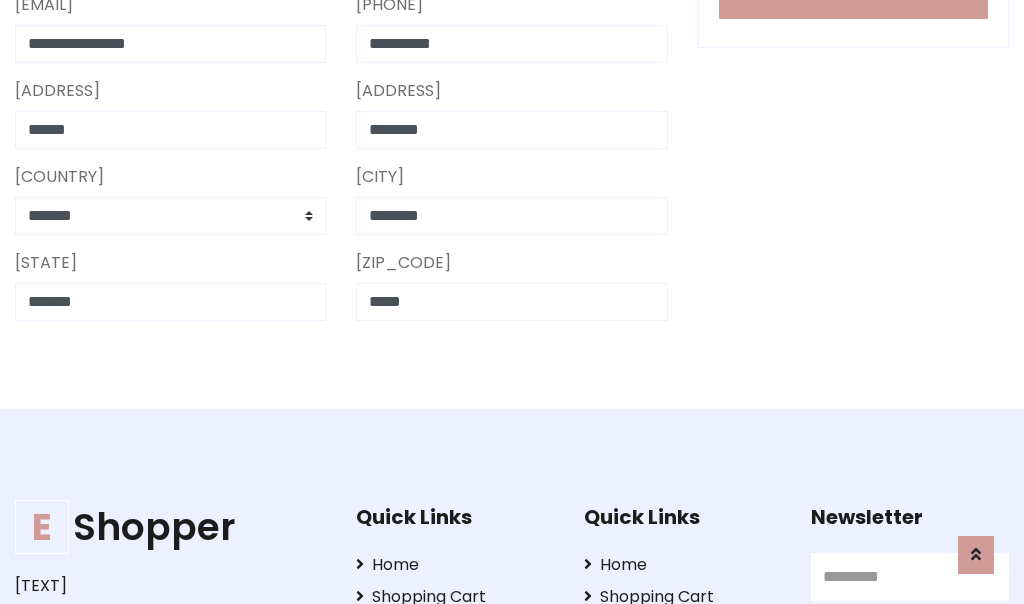 scroll, scrollTop: 403, scrollLeft: 0, axis: vertical 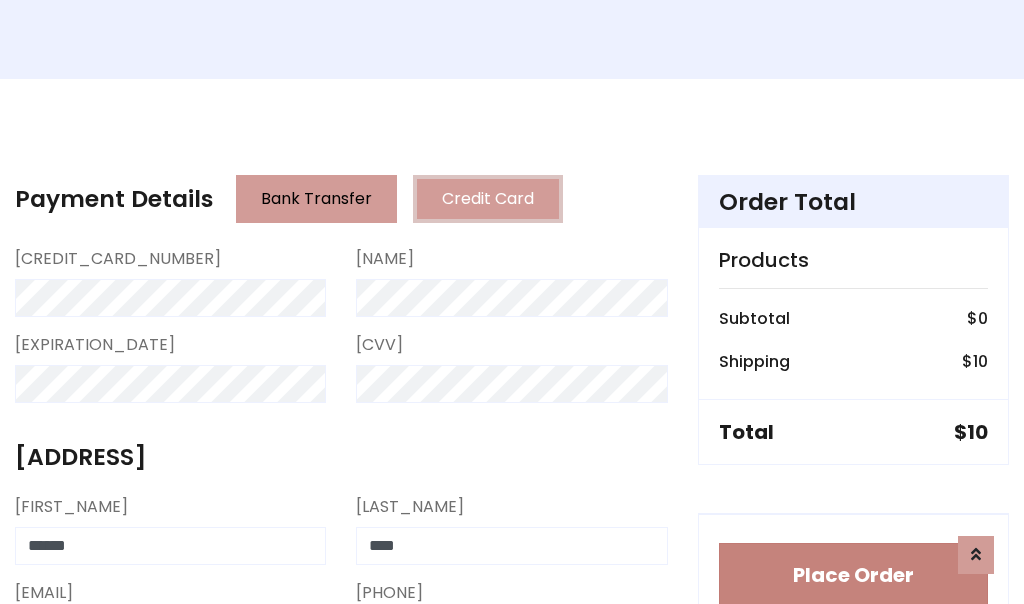 type on "*****" 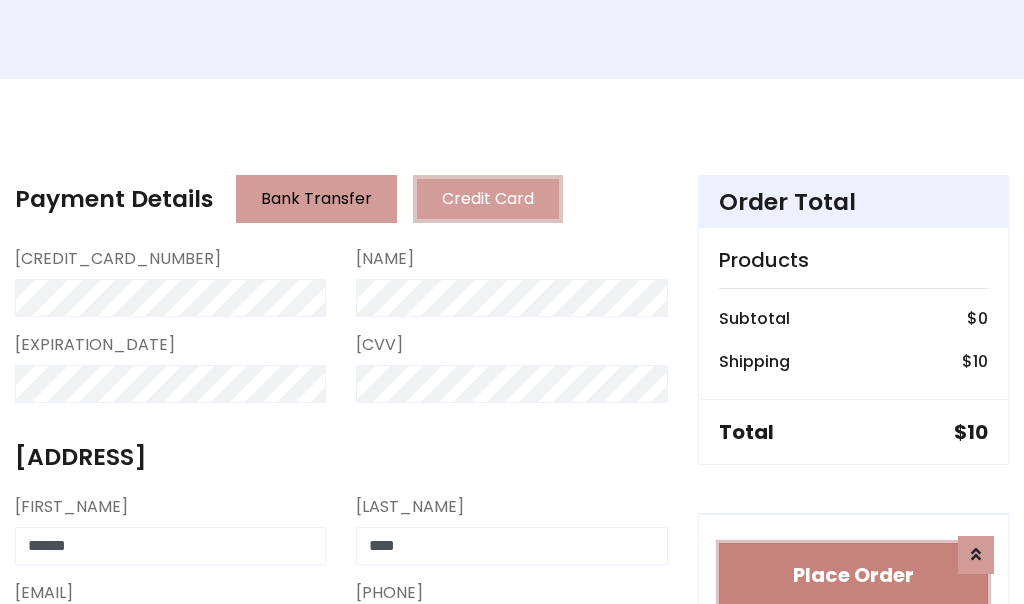 click on "Place Order" at bounding box center [853, 575] 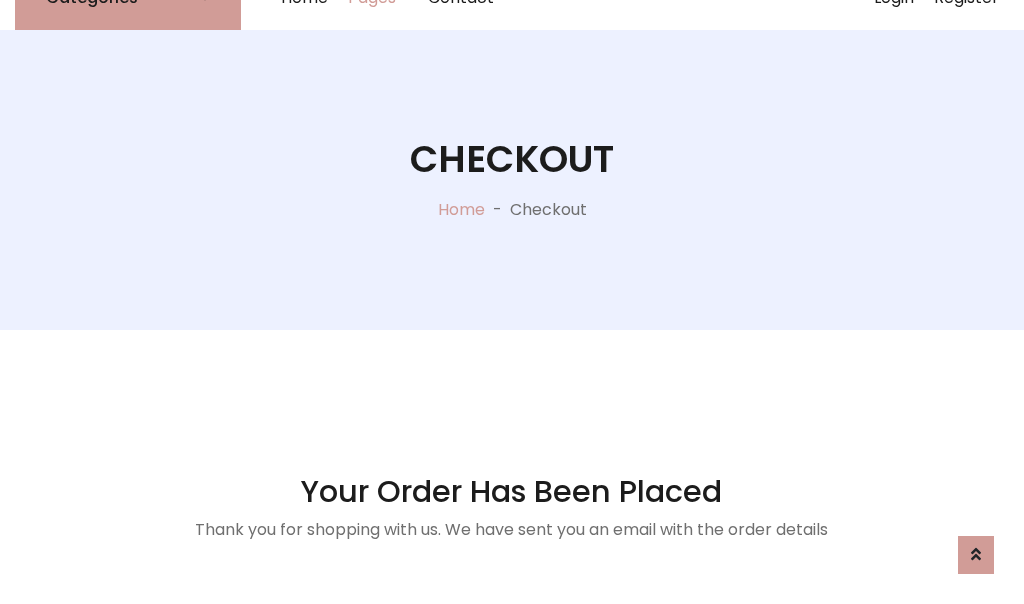 scroll, scrollTop: 0, scrollLeft: 0, axis: both 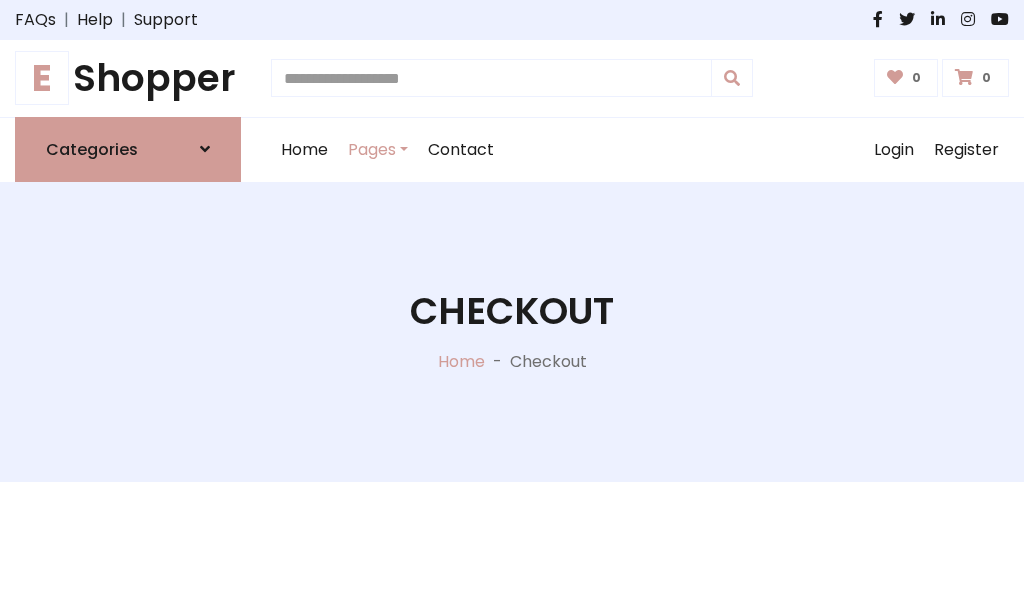 click on "E Shopper" at bounding box center (128, 78) 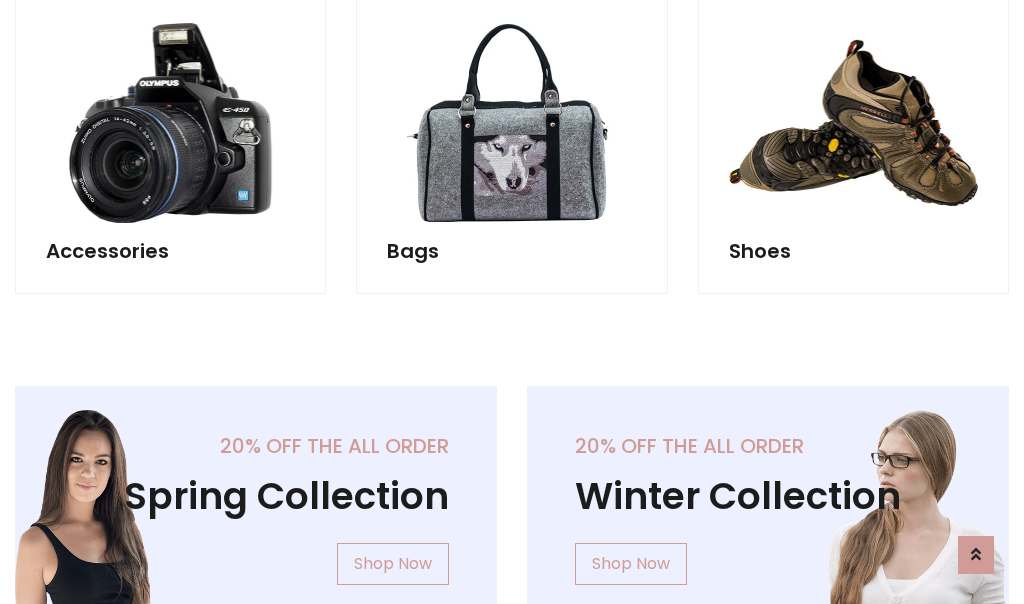 scroll, scrollTop: 770, scrollLeft: 0, axis: vertical 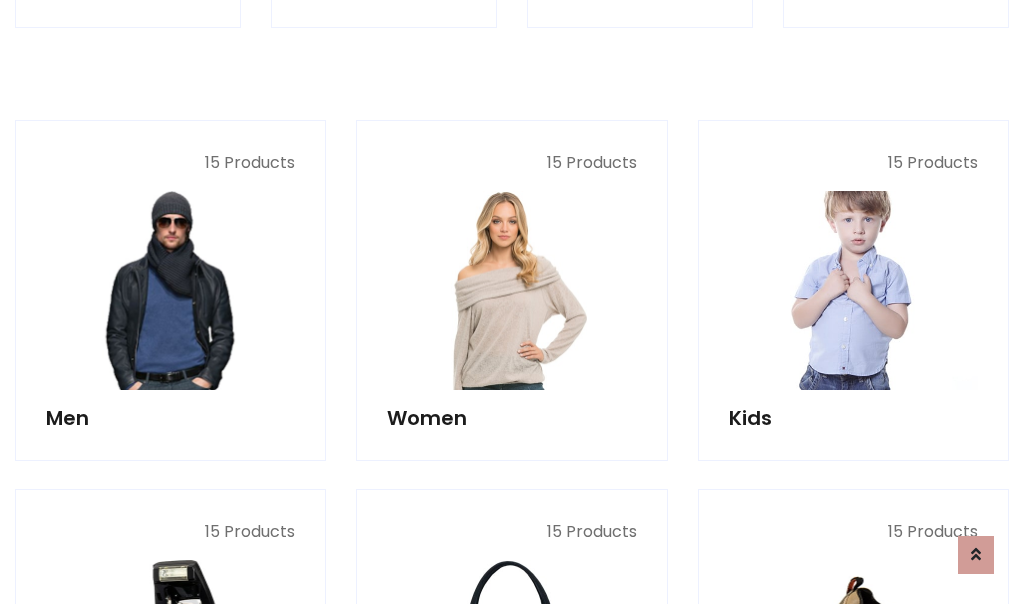 click at bounding box center (853, 290) 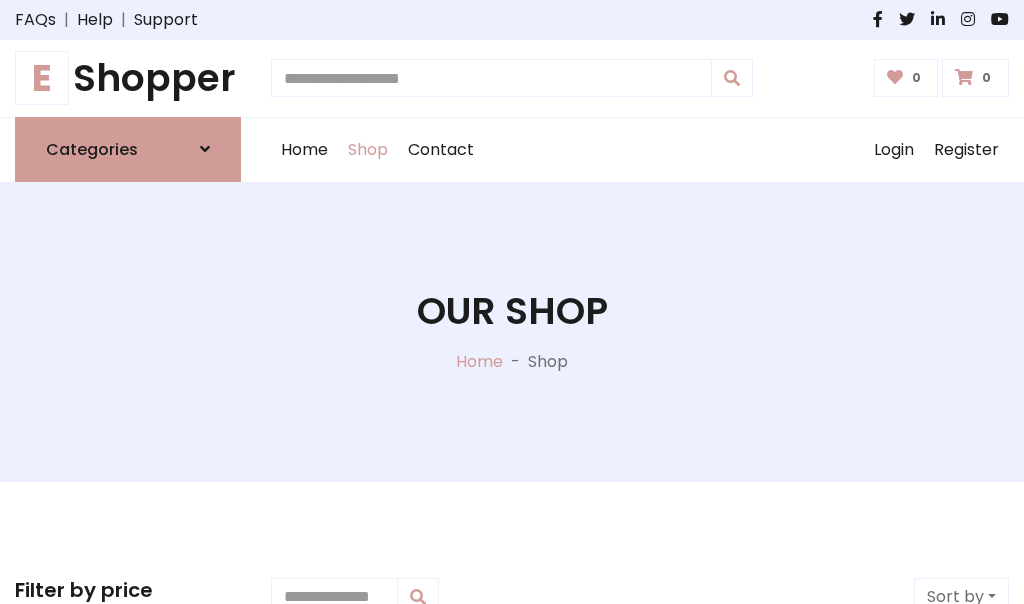 scroll, scrollTop: 549, scrollLeft: 0, axis: vertical 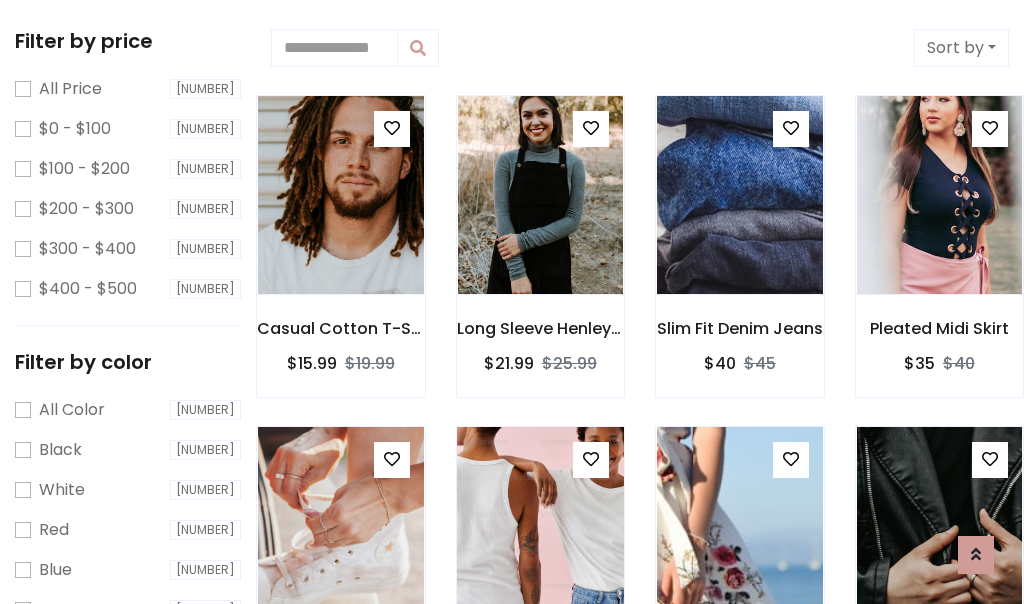 click at bounding box center (392, 128) 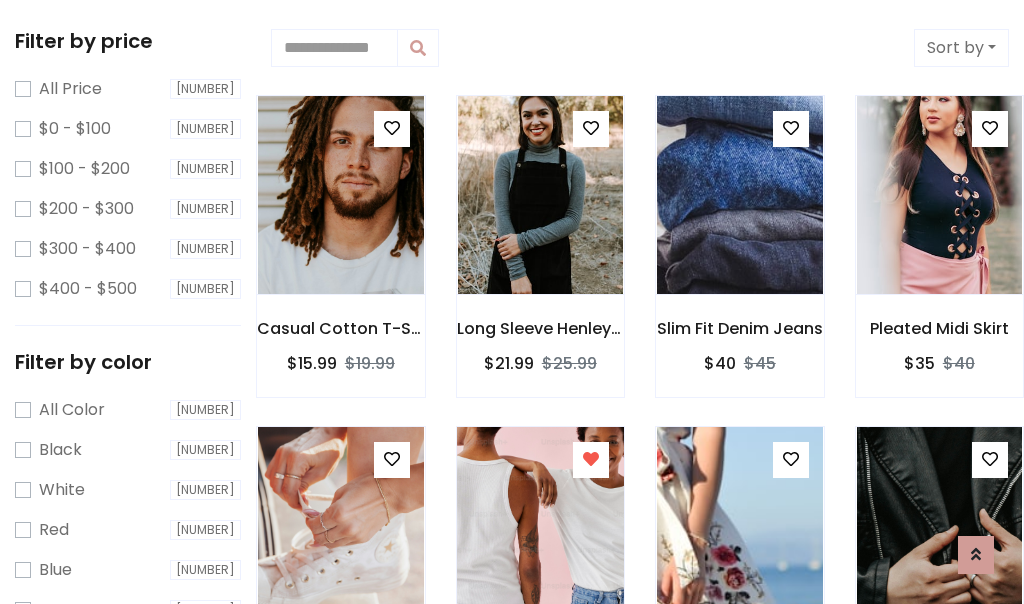 scroll, scrollTop: 1003, scrollLeft: 0, axis: vertical 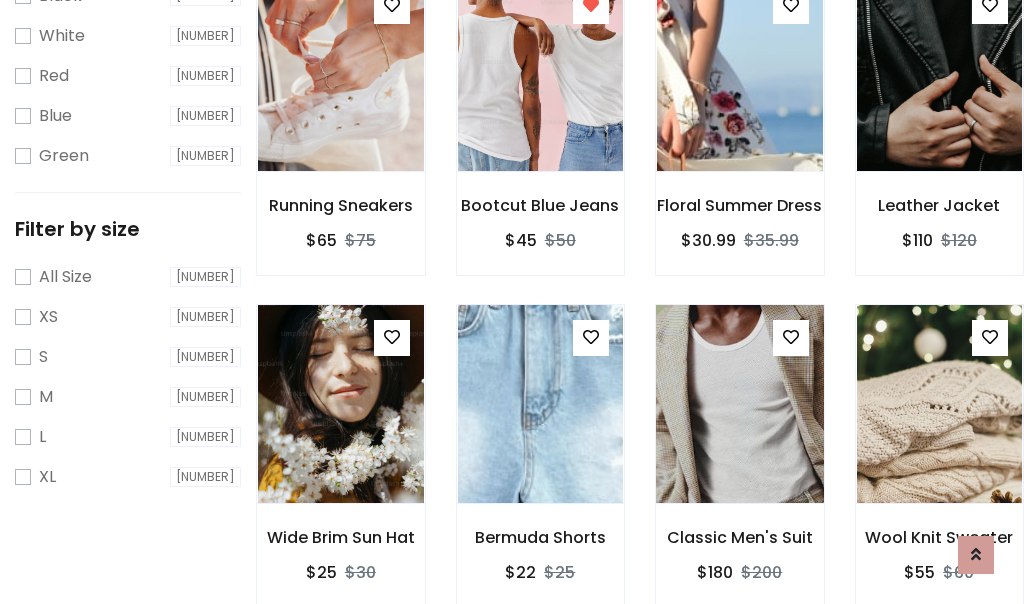 click at bounding box center (739, 404) 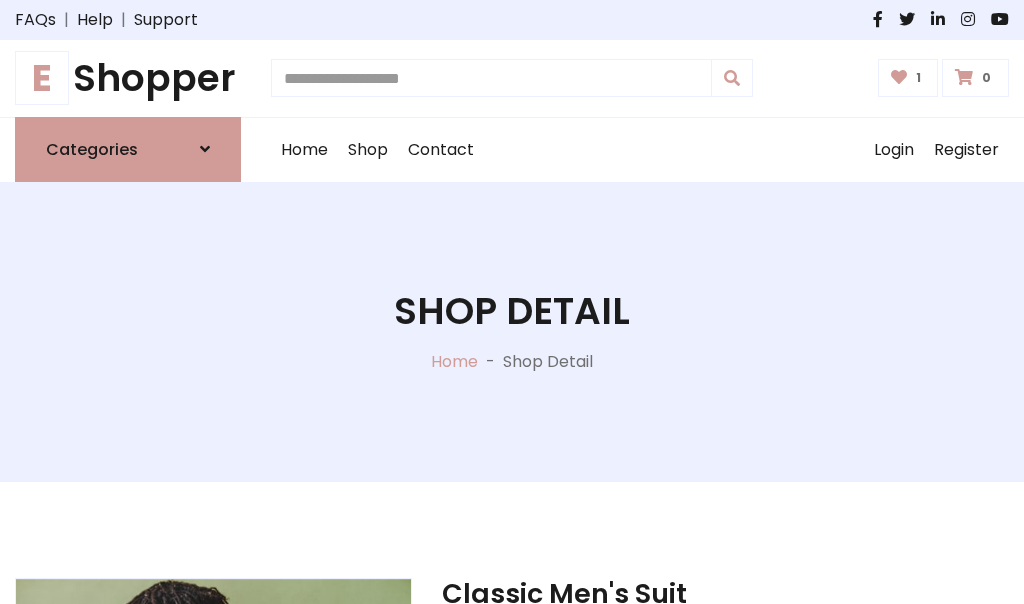 scroll, scrollTop: 262, scrollLeft: 0, axis: vertical 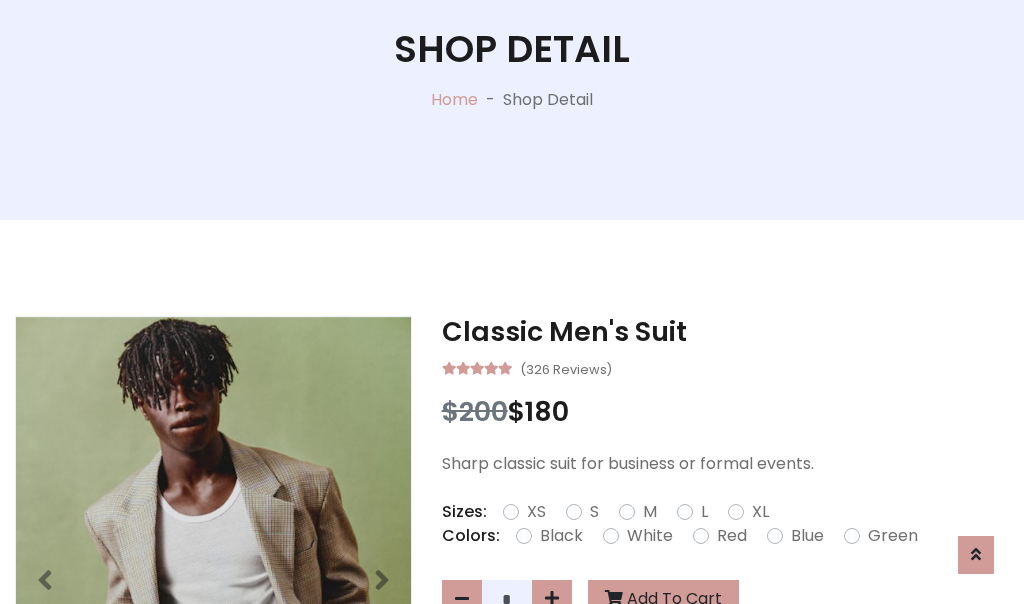 click on "XL" at bounding box center (760, 512) 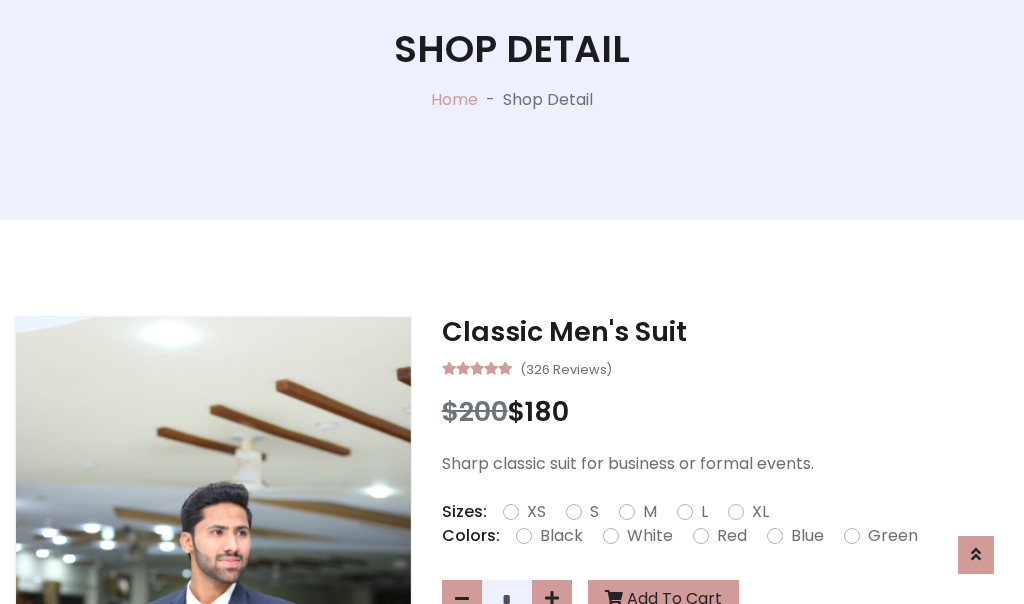 click on "Black" at bounding box center [561, 536] 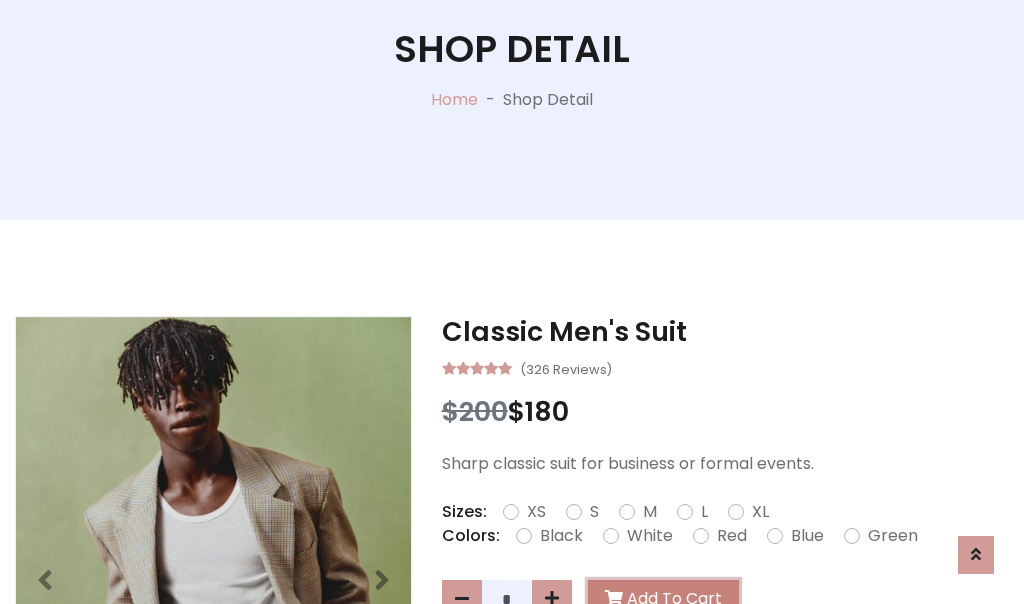 click on "Add To Cart" at bounding box center (663, 599) 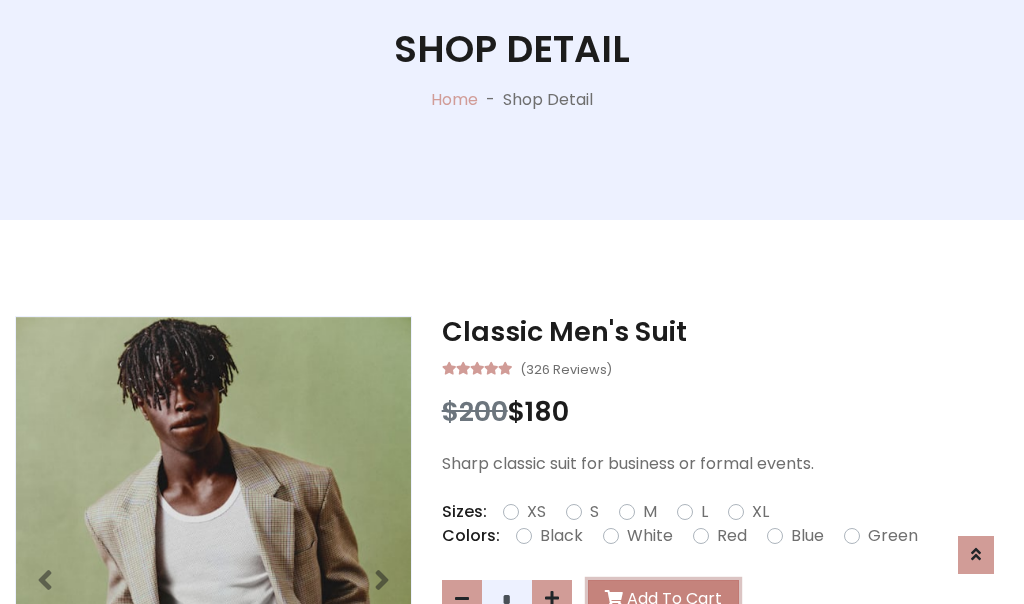 scroll, scrollTop: 0, scrollLeft: 0, axis: both 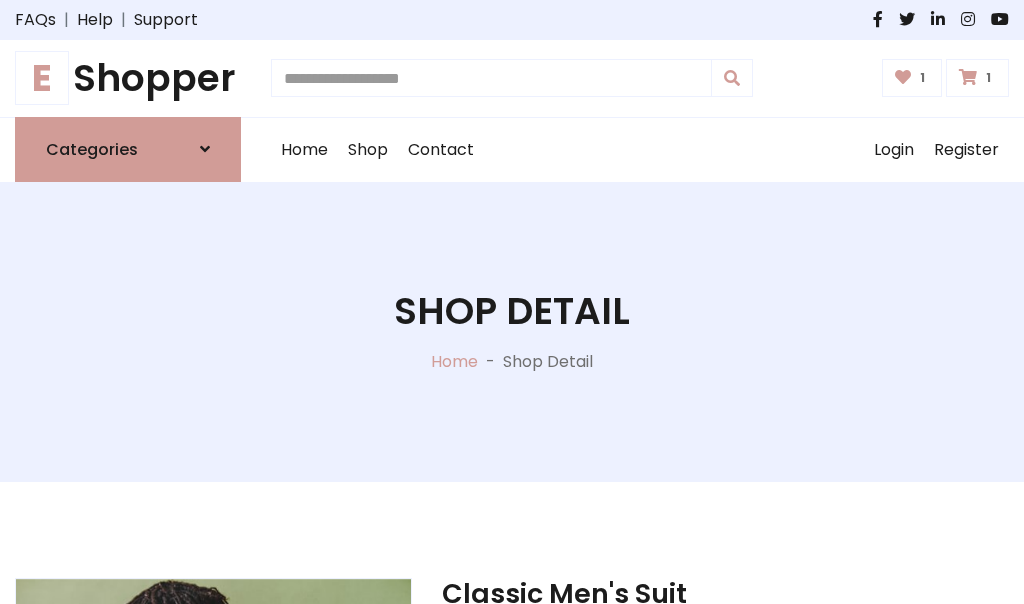click at bounding box center [968, 77] 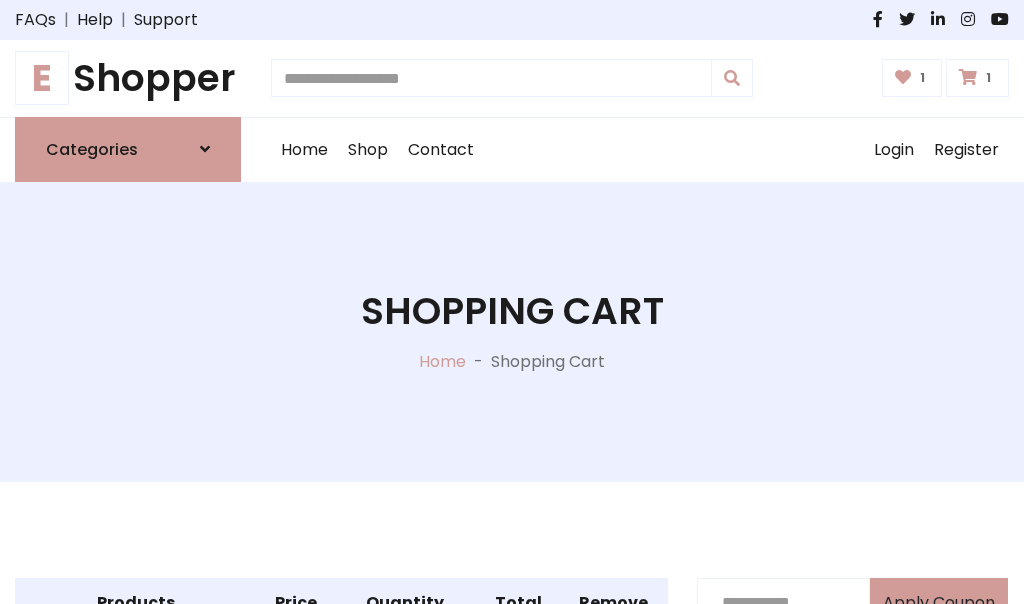 scroll, scrollTop: 570, scrollLeft: 0, axis: vertical 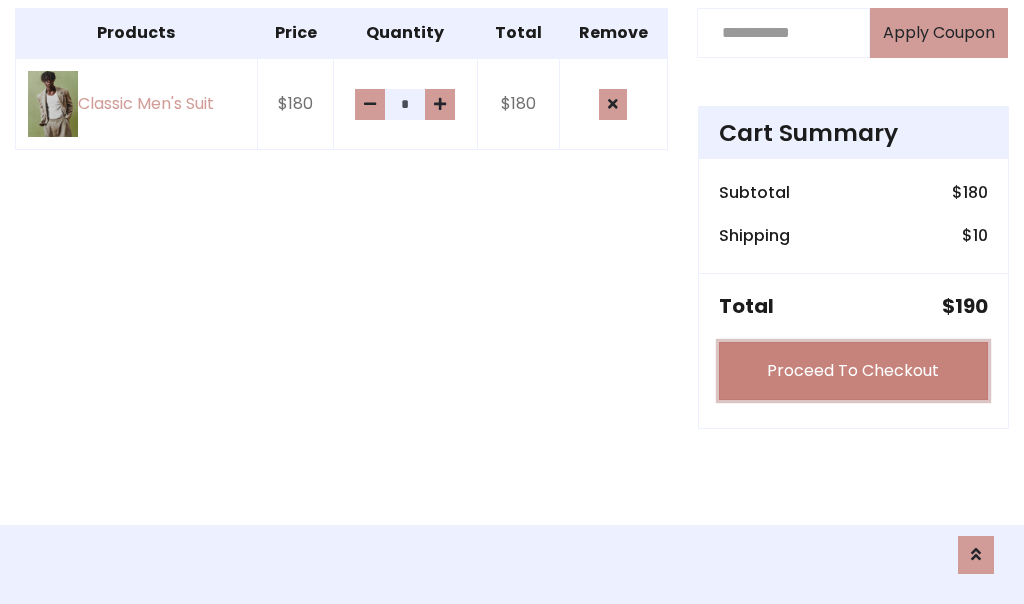 click on "Proceed To Checkout" at bounding box center (853, 371) 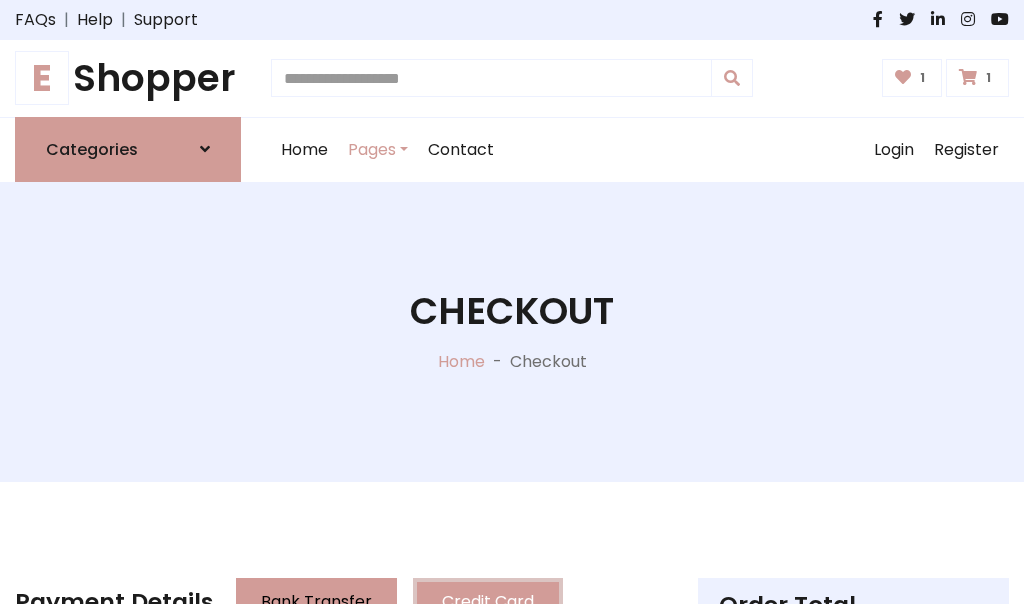 scroll, scrollTop: 201, scrollLeft: 0, axis: vertical 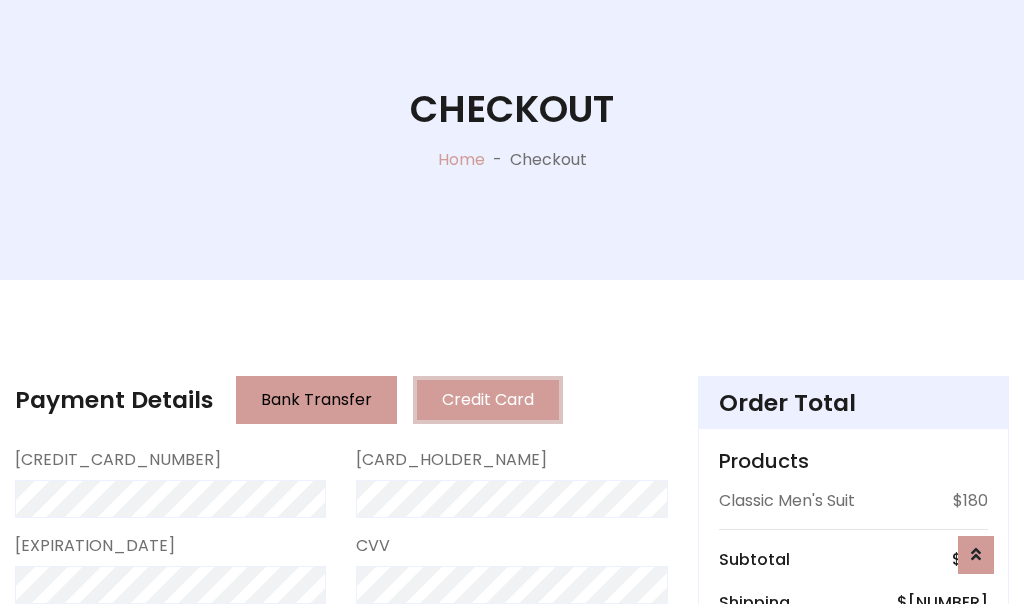 click on "Go to shipping" at bounding box center [853, 816] 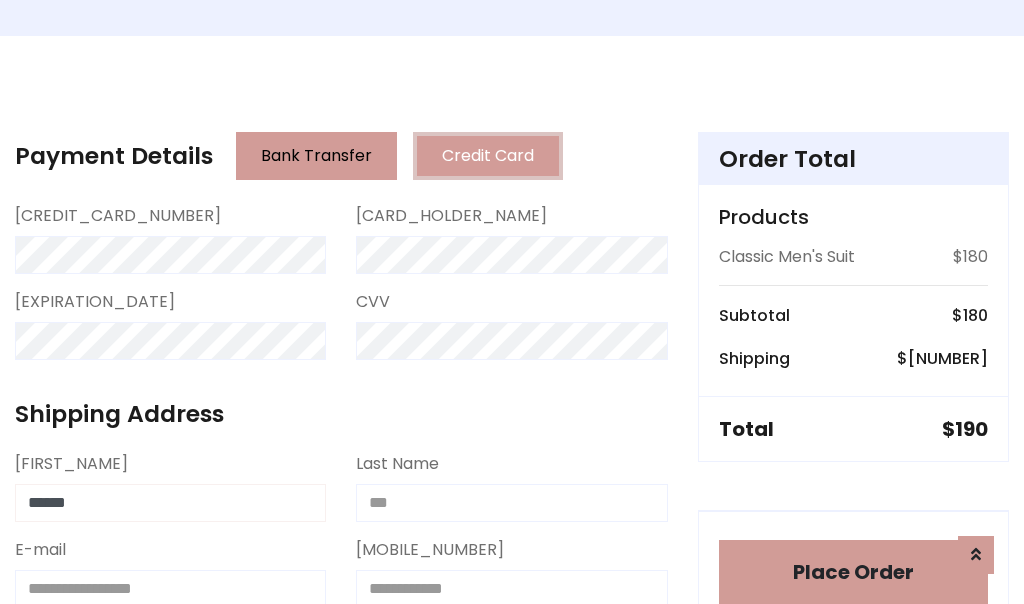 type on "******" 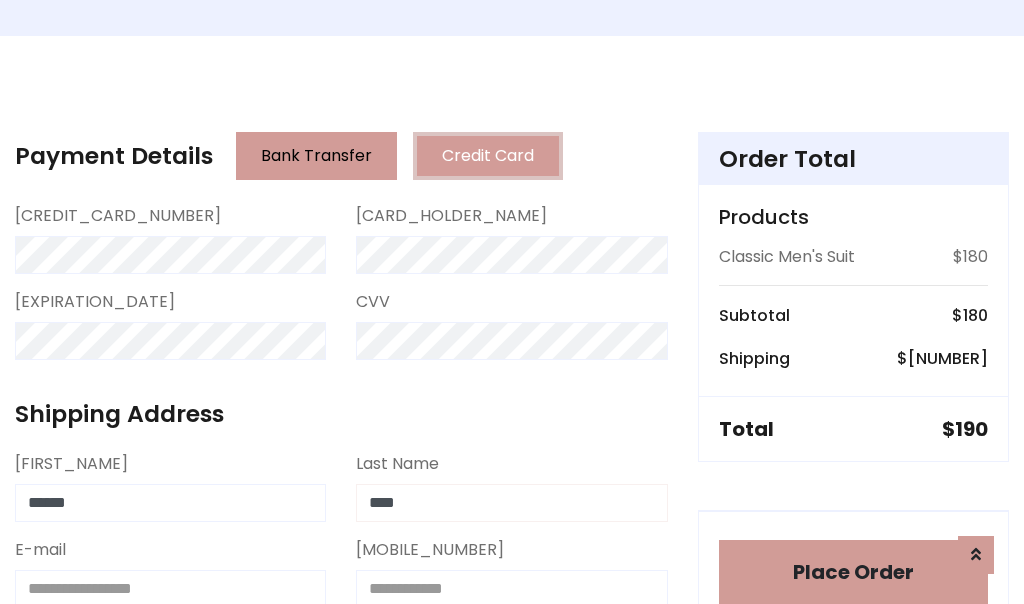 type on "****" 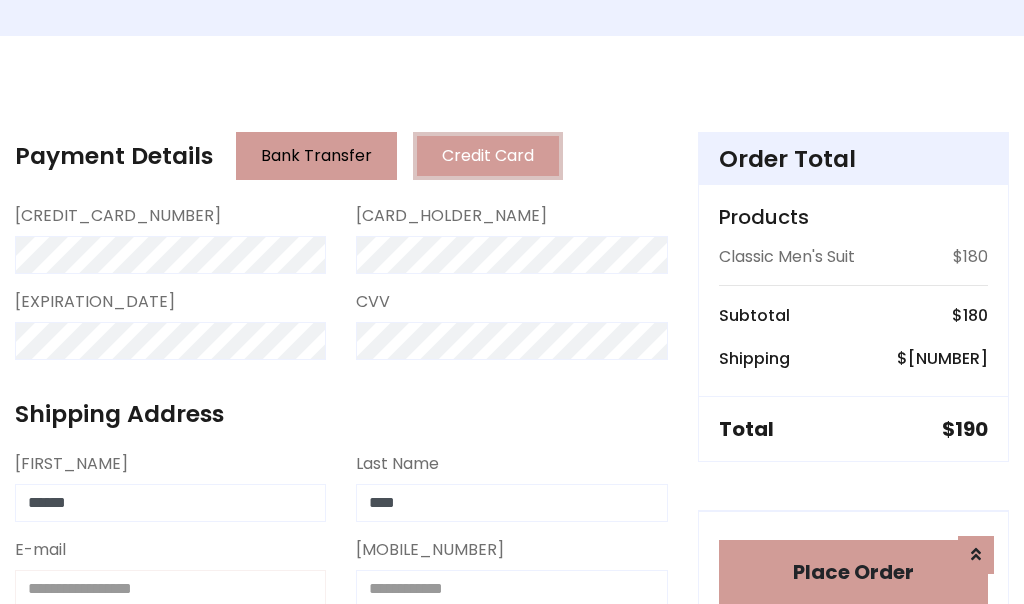 scroll, scrollTop: 450, scrollLeft: 0, axis: vertical 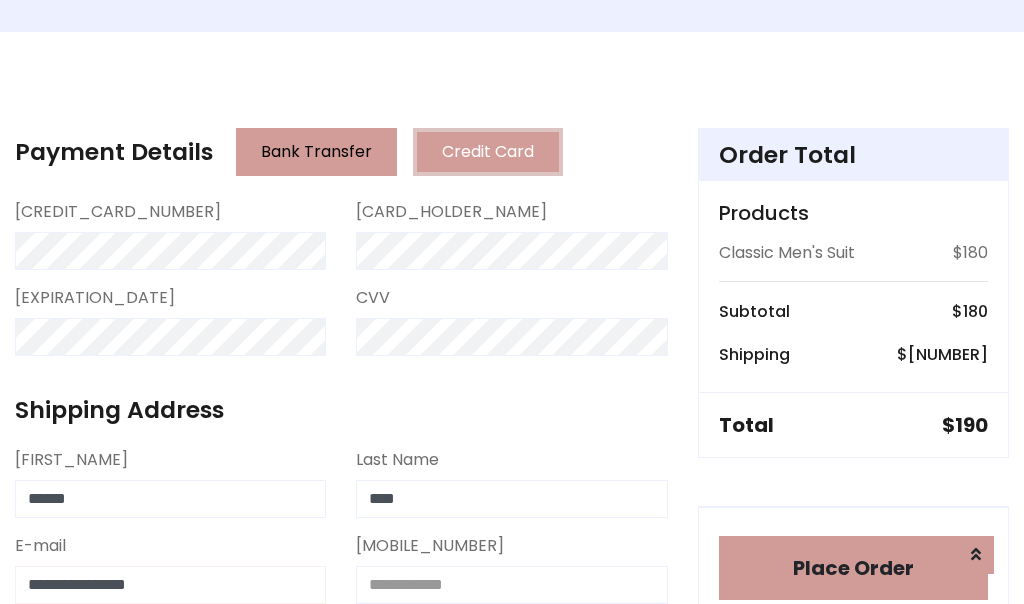 type on "**********" 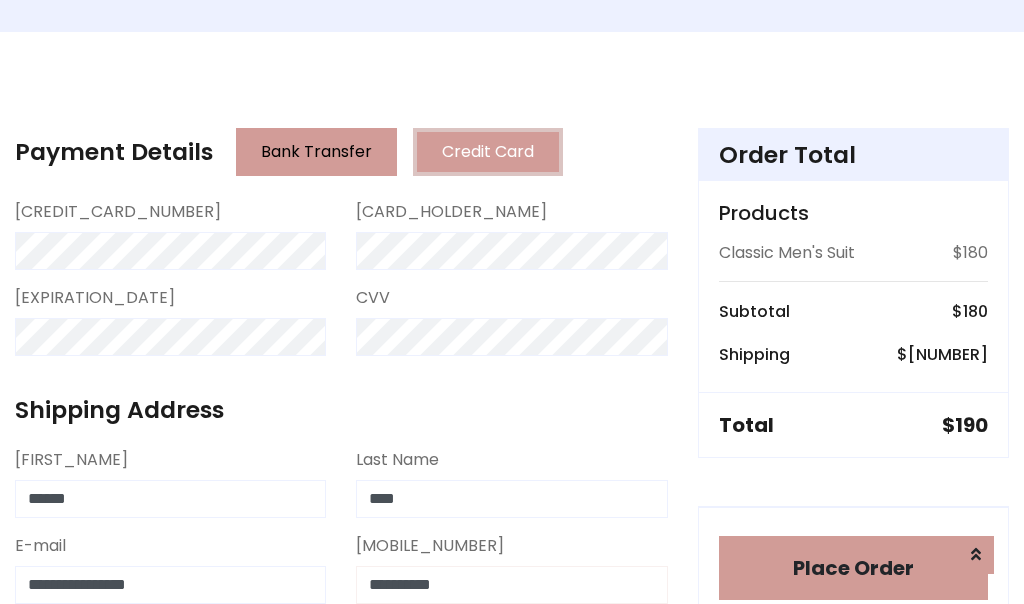 scroll, scrollTop: 573, scrollLeft: 0, axis: vertical 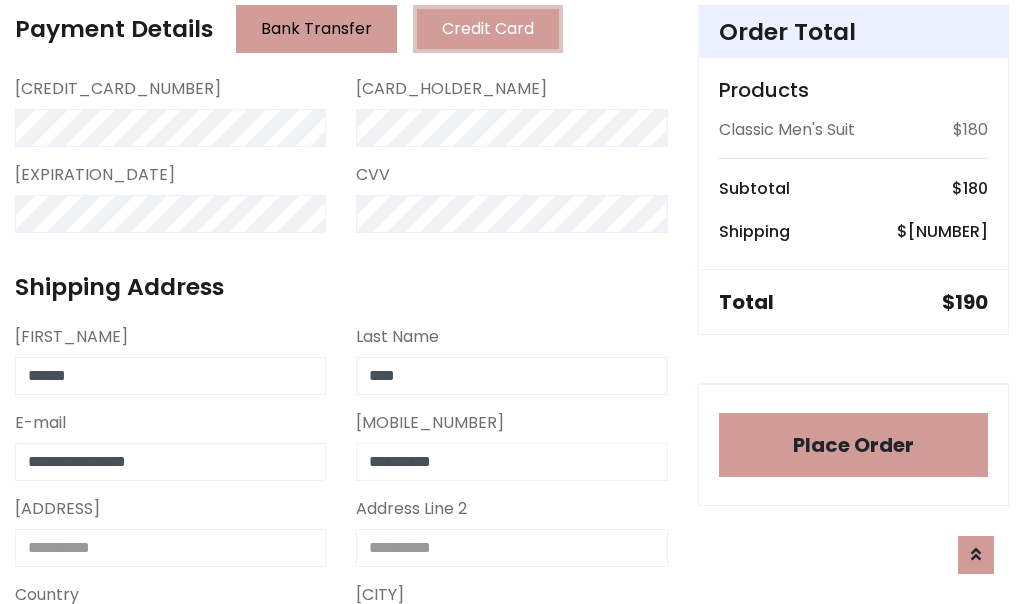 type on "**********" 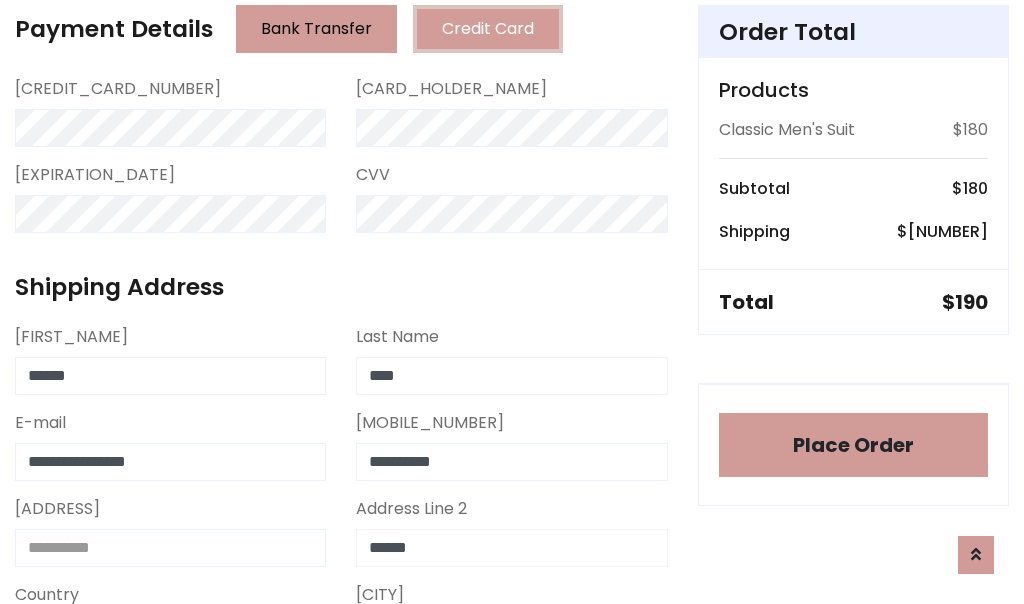 type on "******" 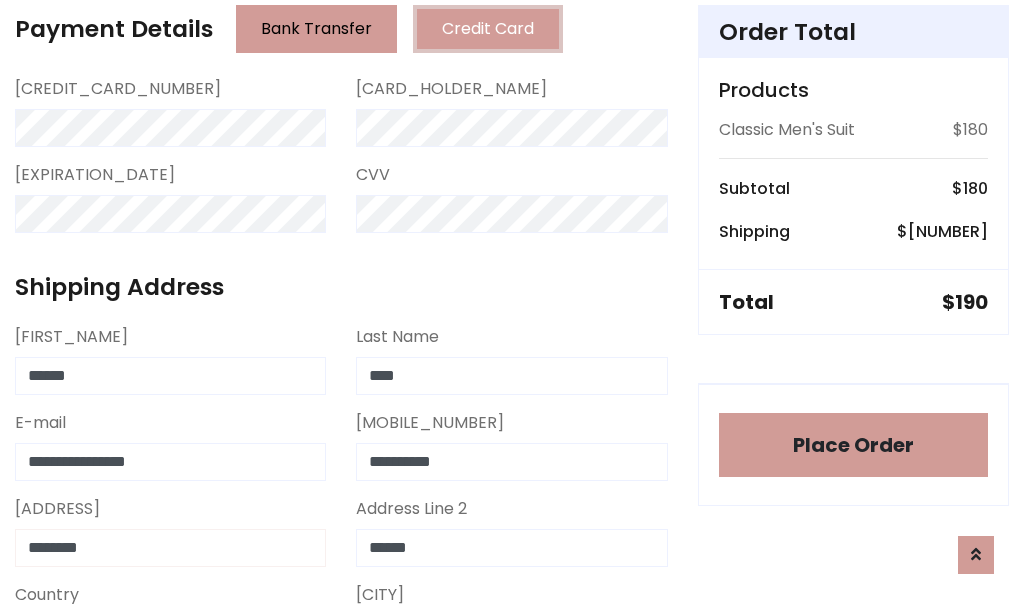 type on "********" 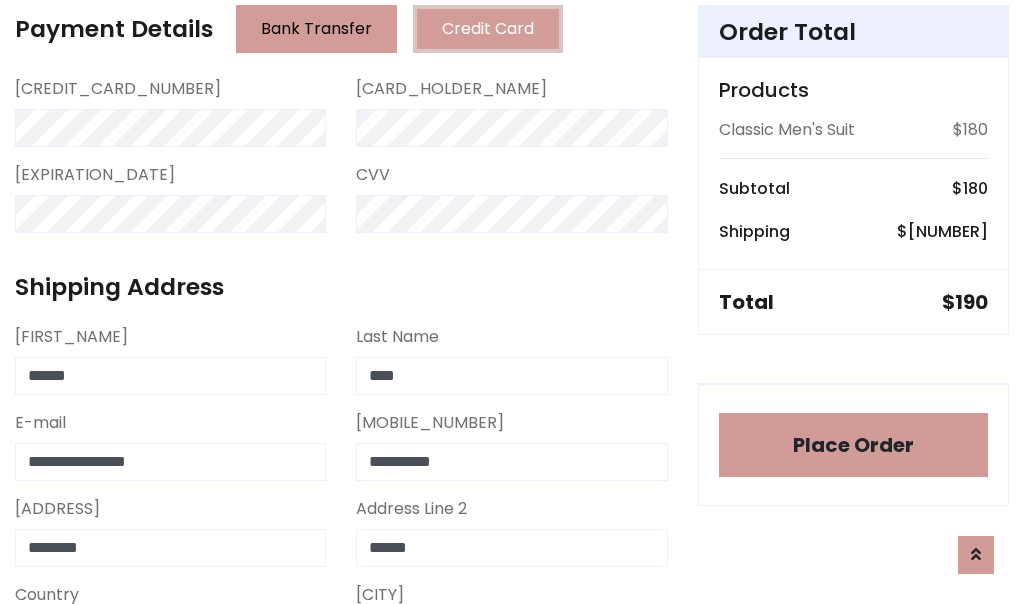 scroll, scrollTop: 905, scrollLeft: 0, axis: vertical 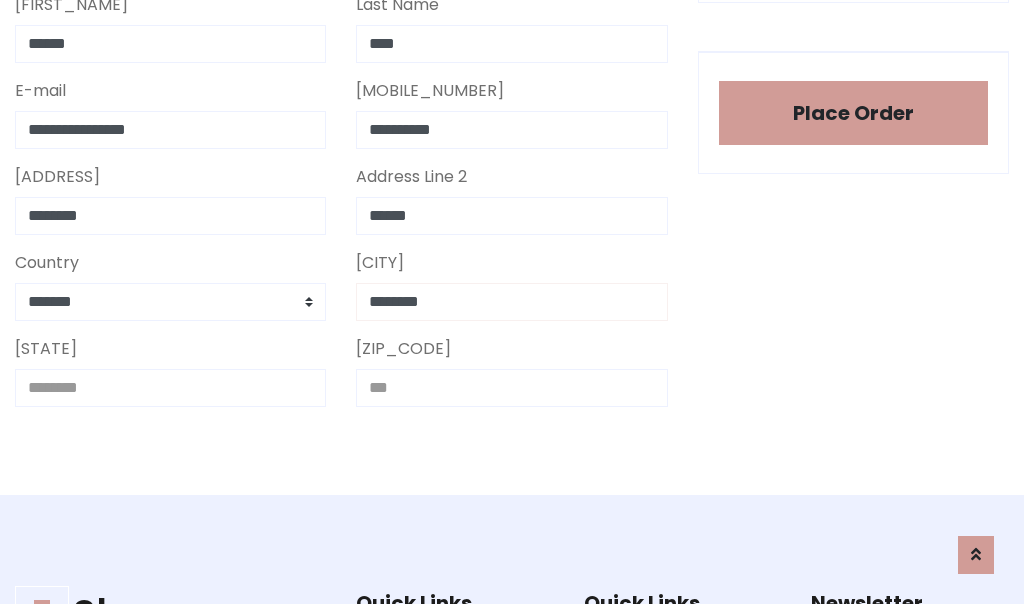 type on "********" 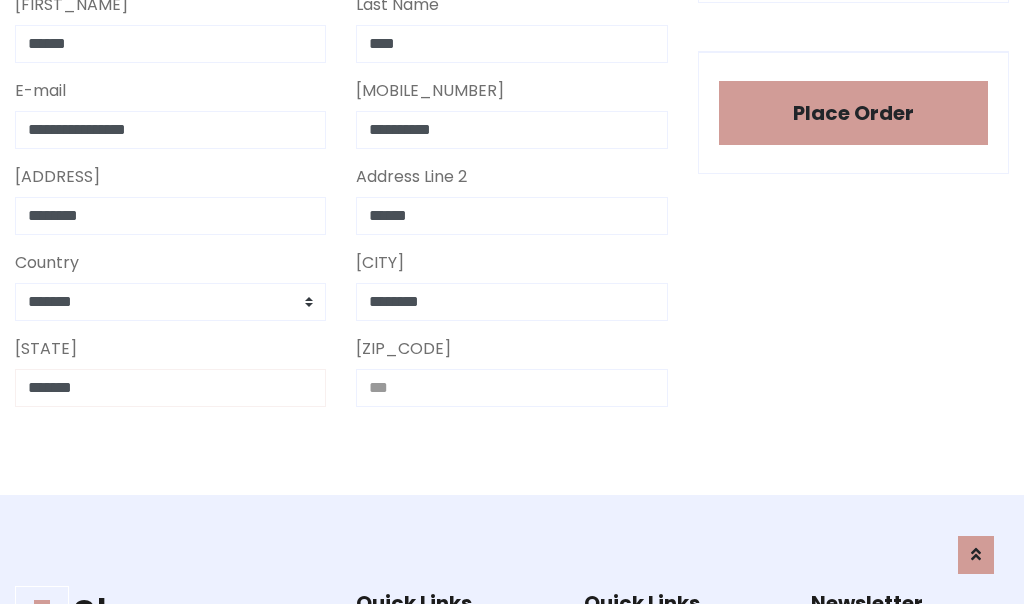 type on "*******" 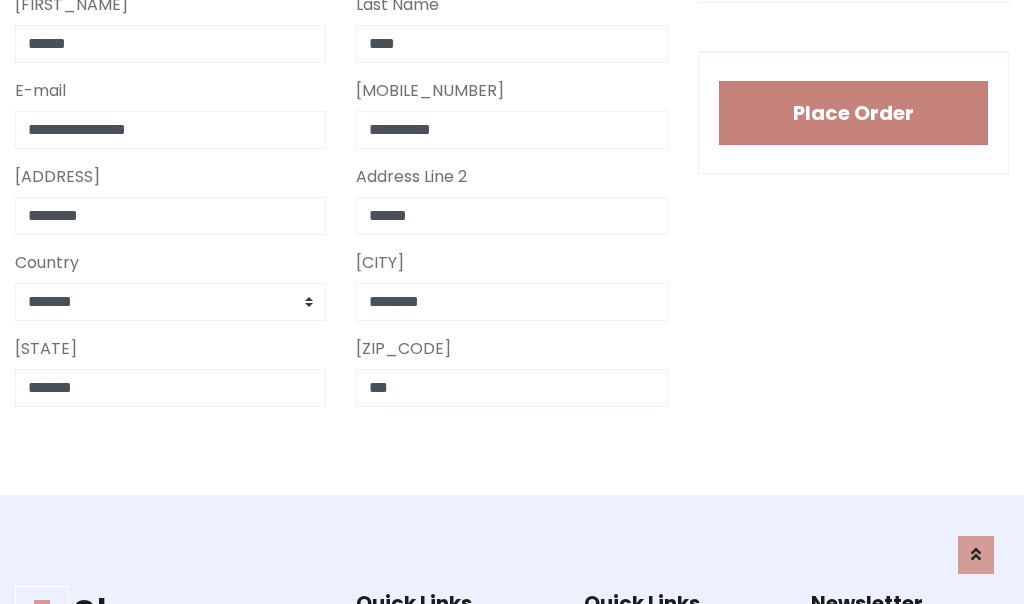 type on "***" 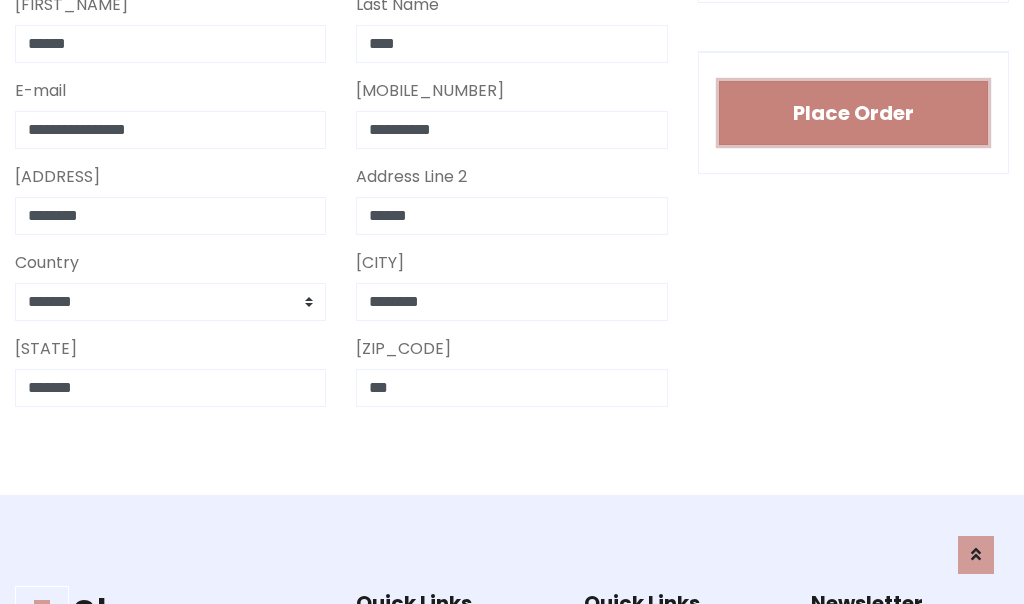 click on "Place Order" at bounding box center (853, 113) 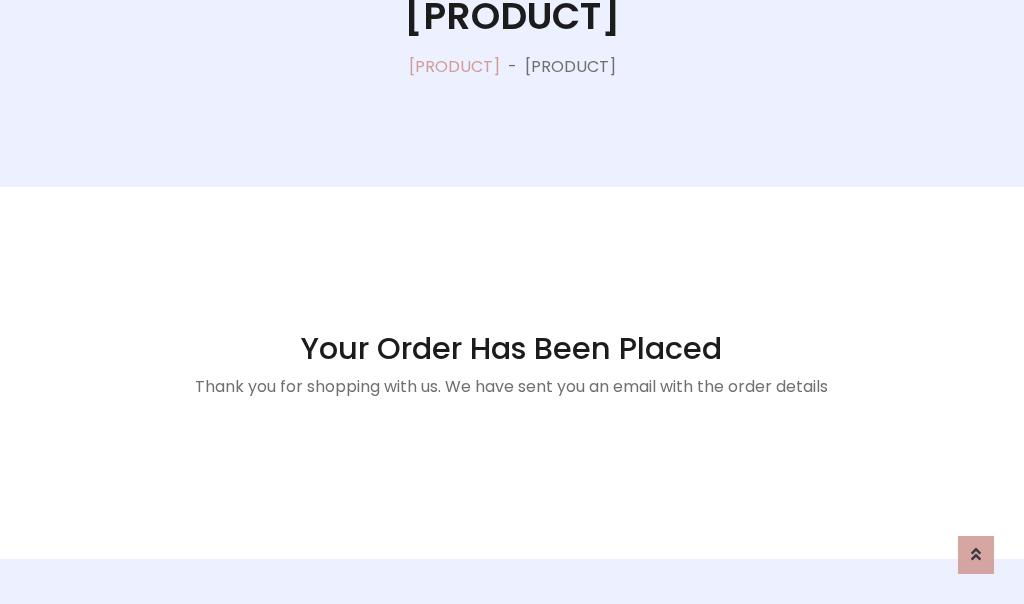 scroll, scrollTop: 0, scrollLeft: 0, axis: both 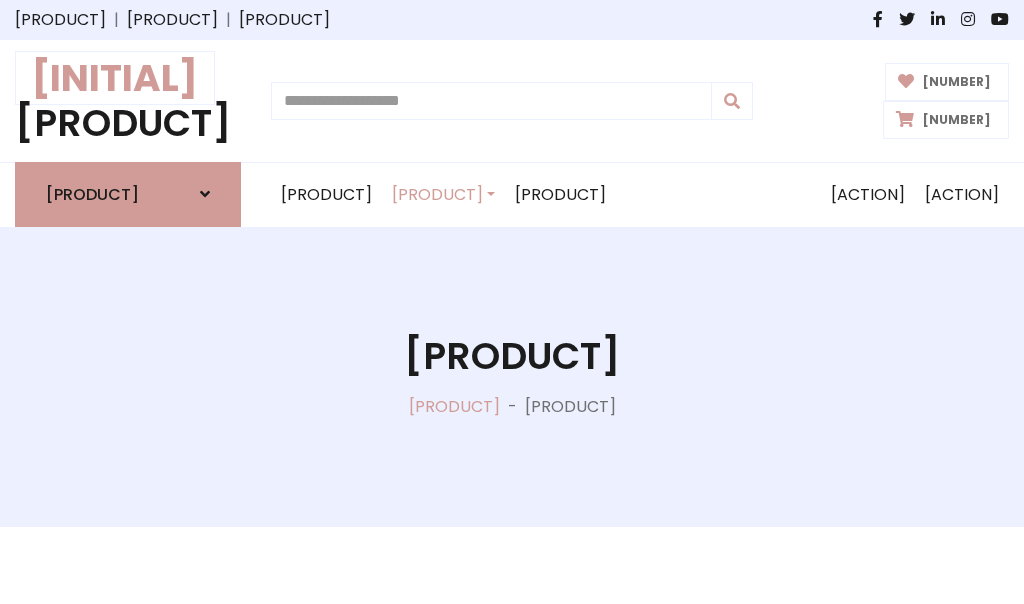 click on "E" at bounding box center [115, 78] 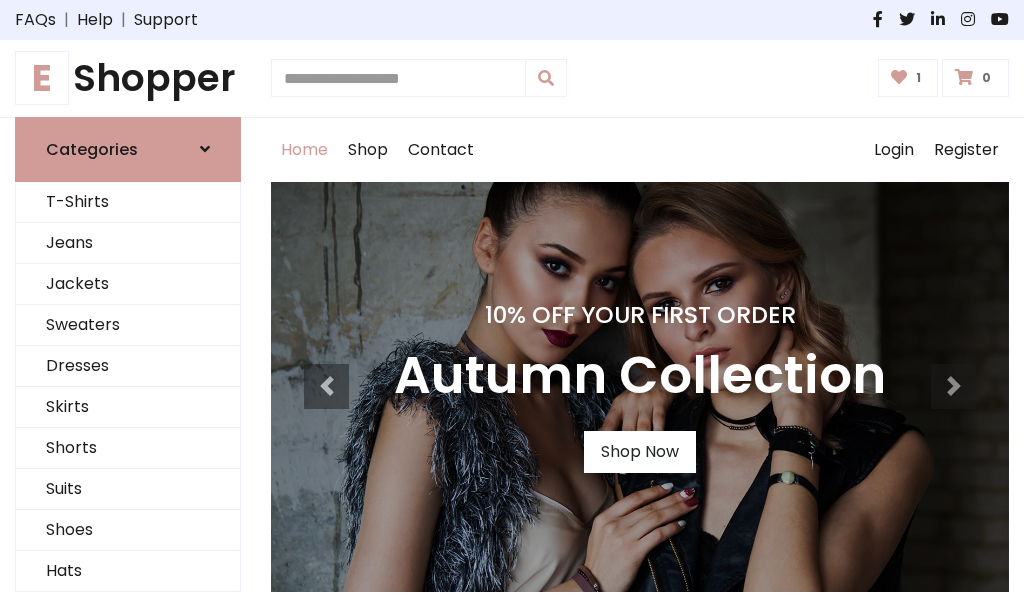 scroll, scrollTop: 0, scrollLeft: 0, axis: both 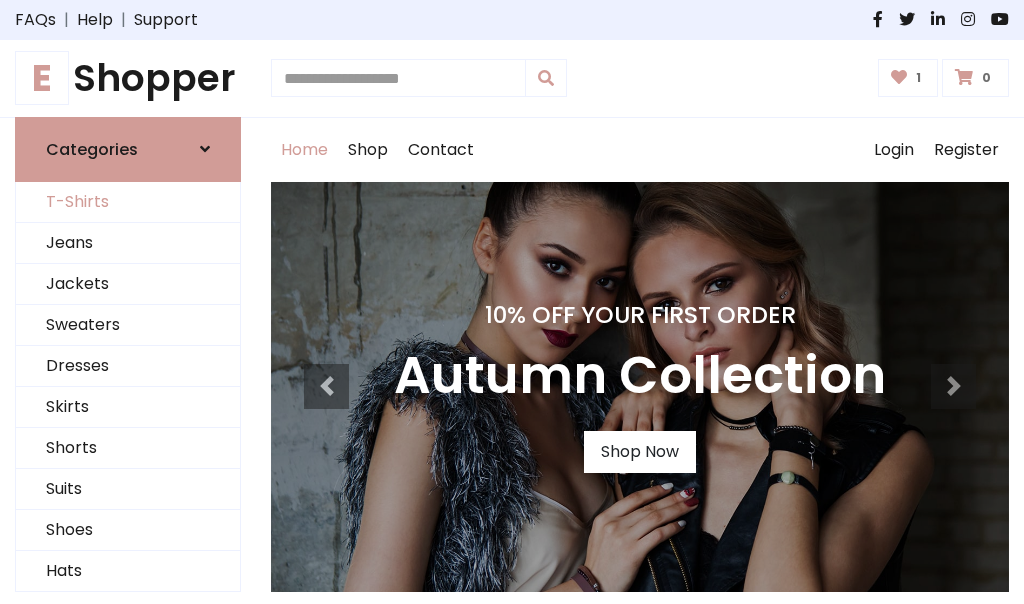 click on "T-Shirts" at bounding box center [128, 202] 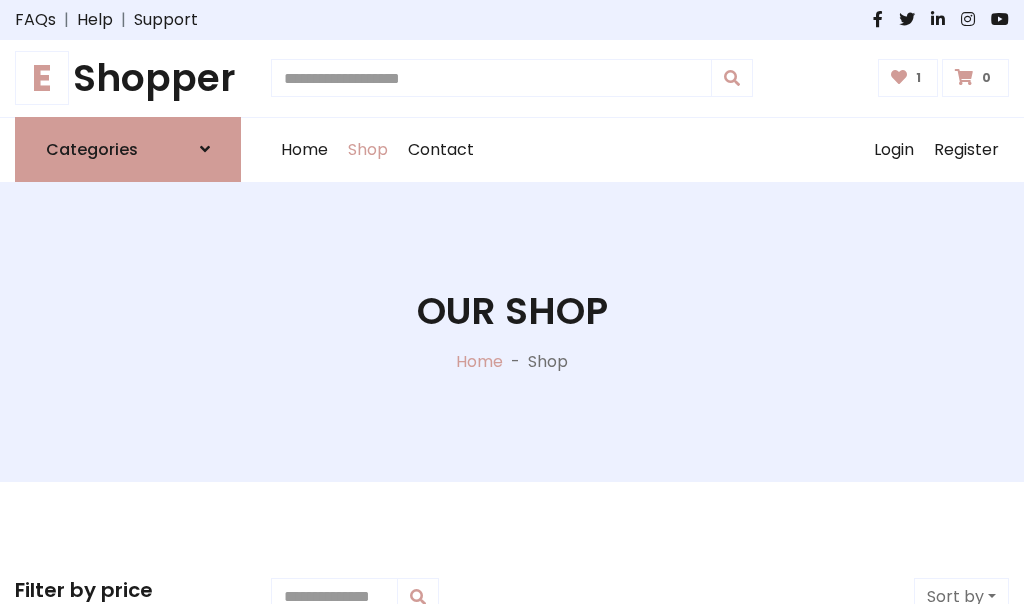 scroll, scrollTop: 0, scrollLeft: 0, axis: both 